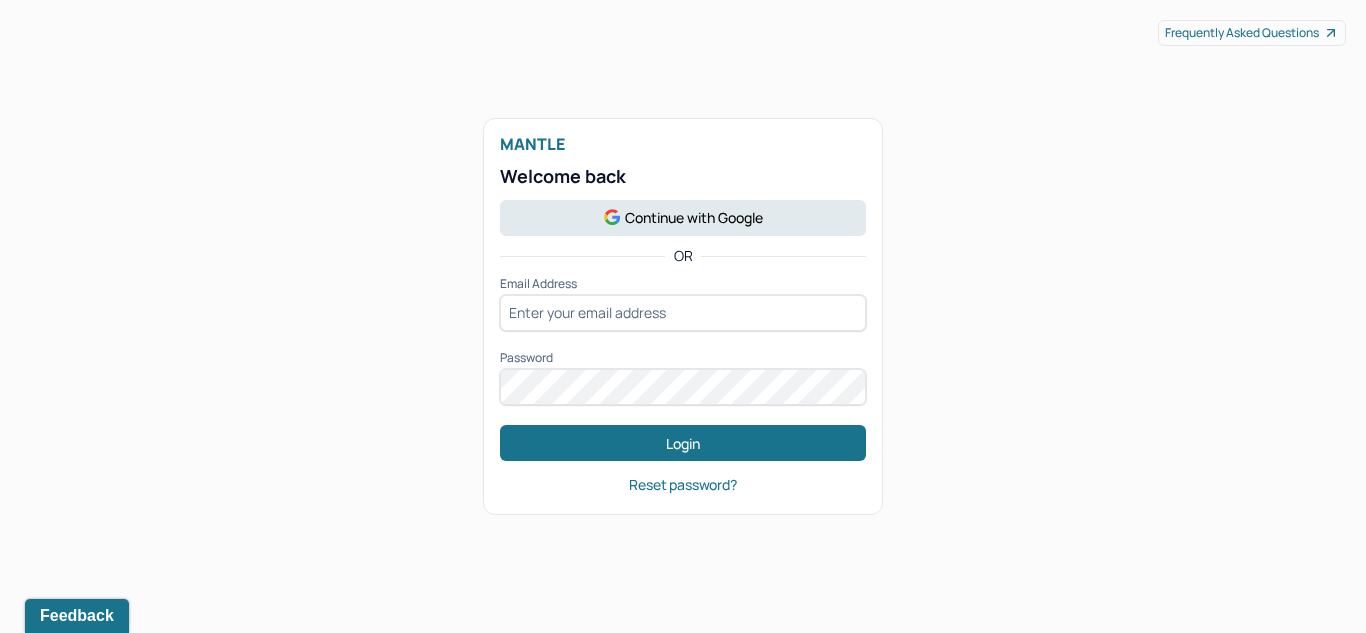 scroll, scrollTop: 0, scrollLeft: 0, axis: both 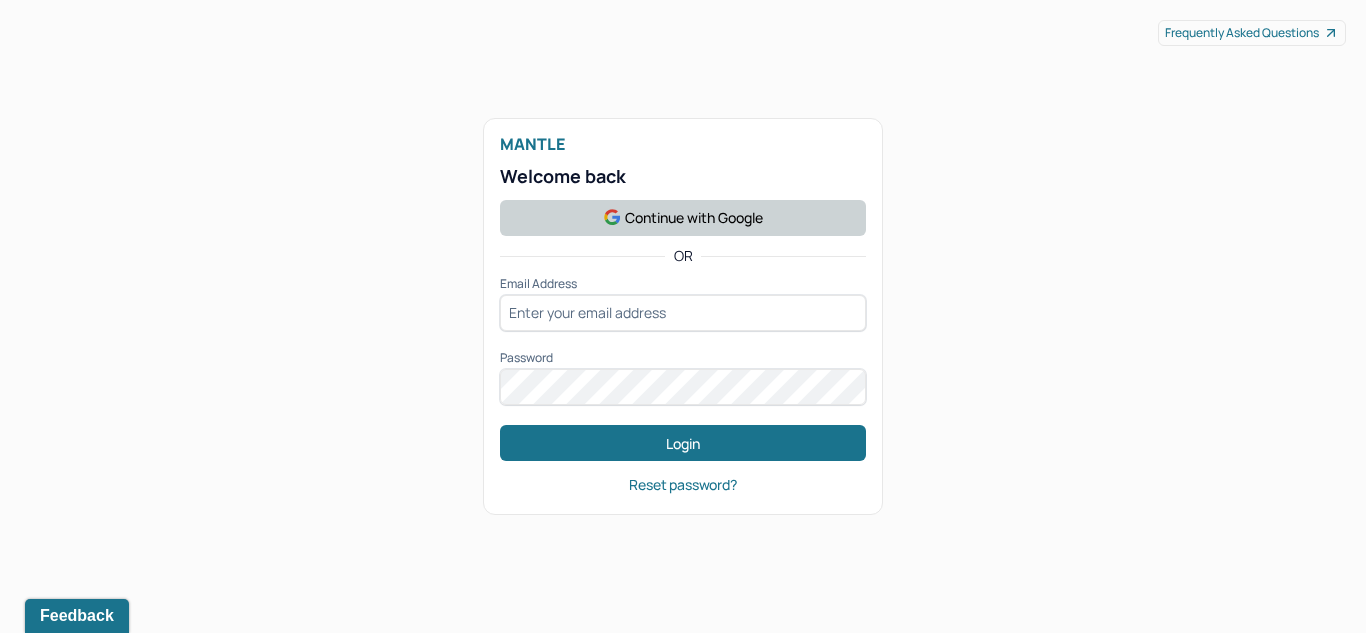 click on "Continue with Google" at bounding box center (683, 218) 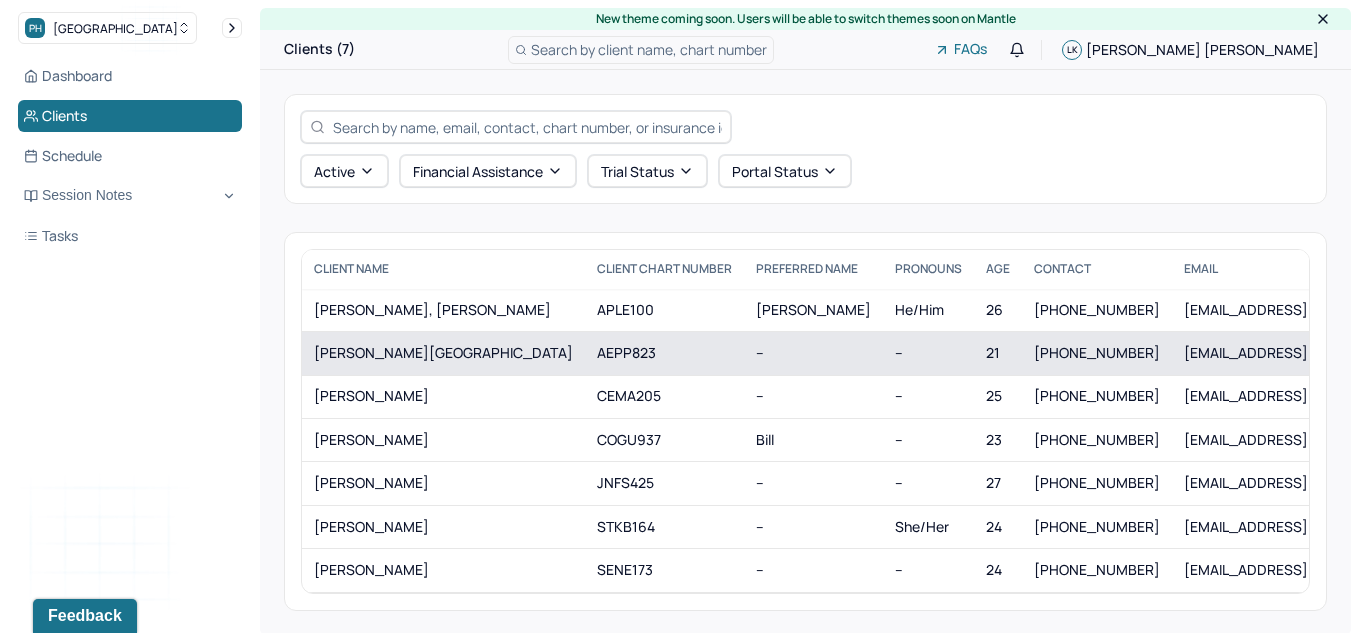 scroll, scrollTop: 25, scrollLeft: 0, axis: vertical 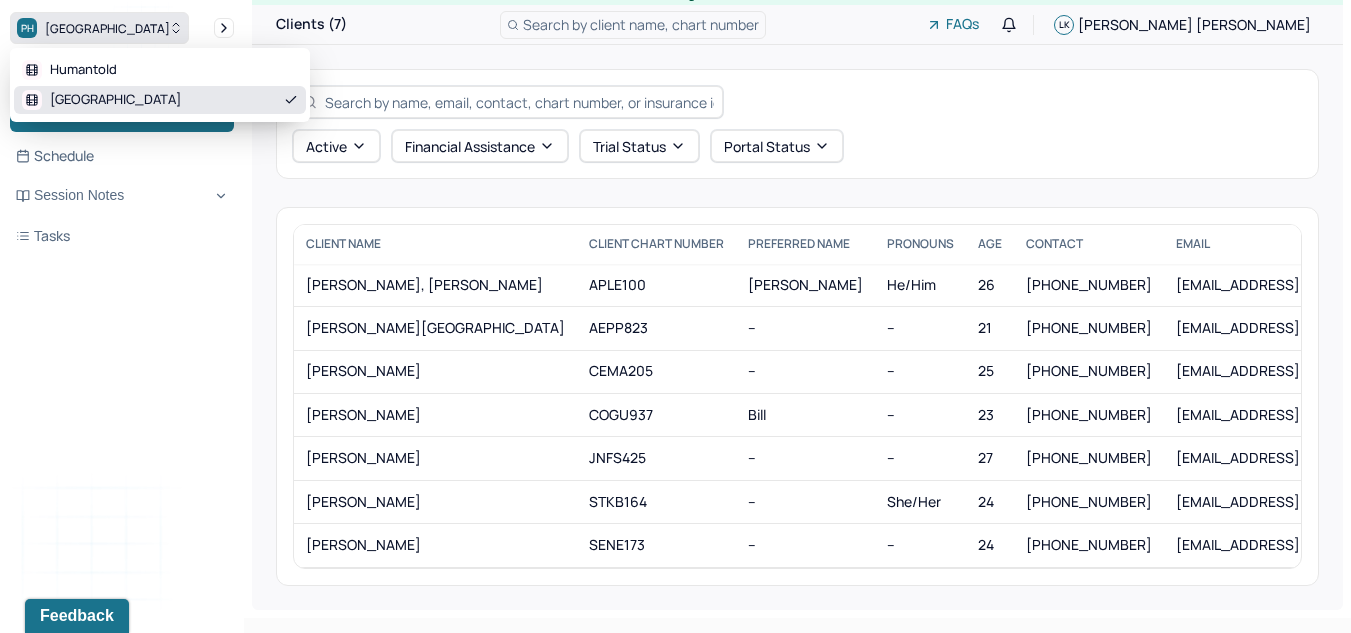 click on "[GEOGRAPHIC_DATA]" at bounding box center [99, 28] 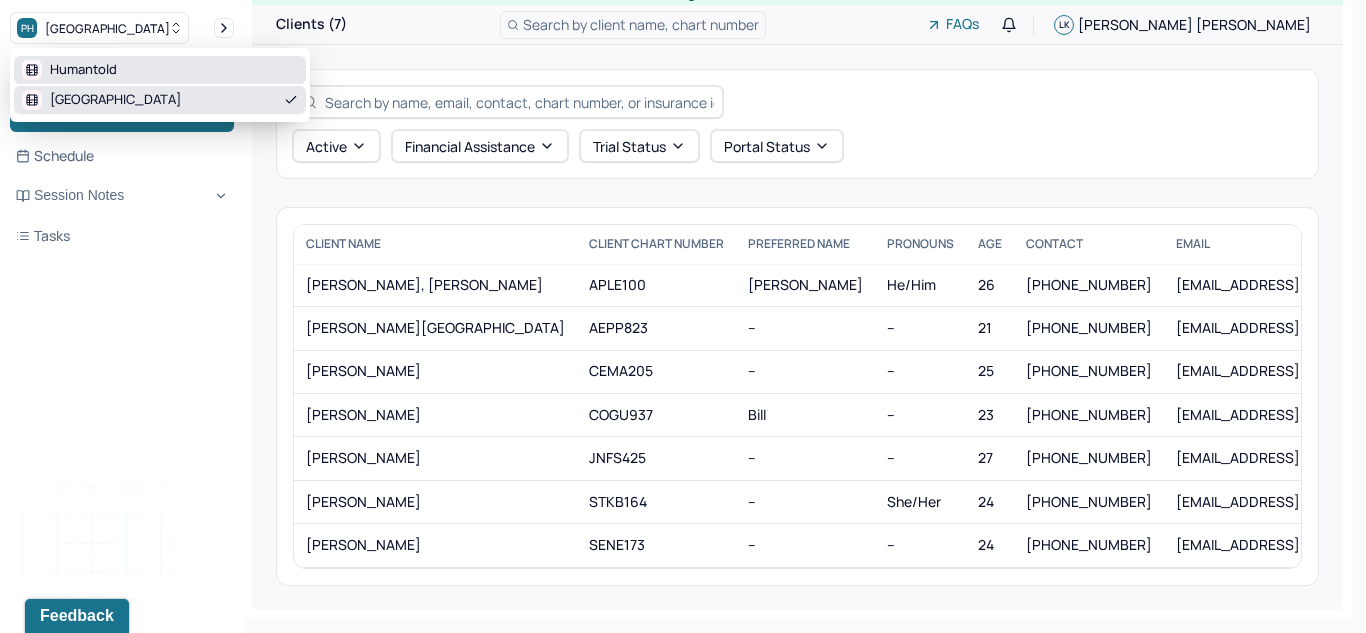click on "Humantold" at bounding box center (83, 70) 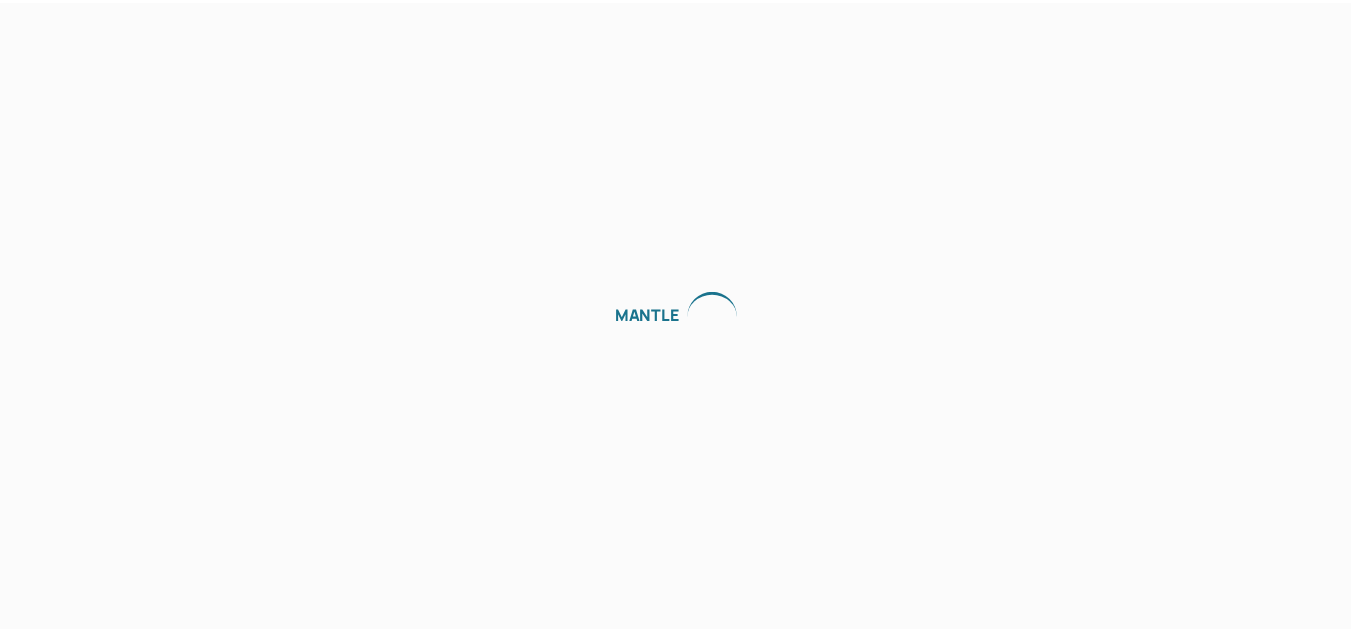 scroll, scrollTop: 0, scrollLeft: 0, axis: both 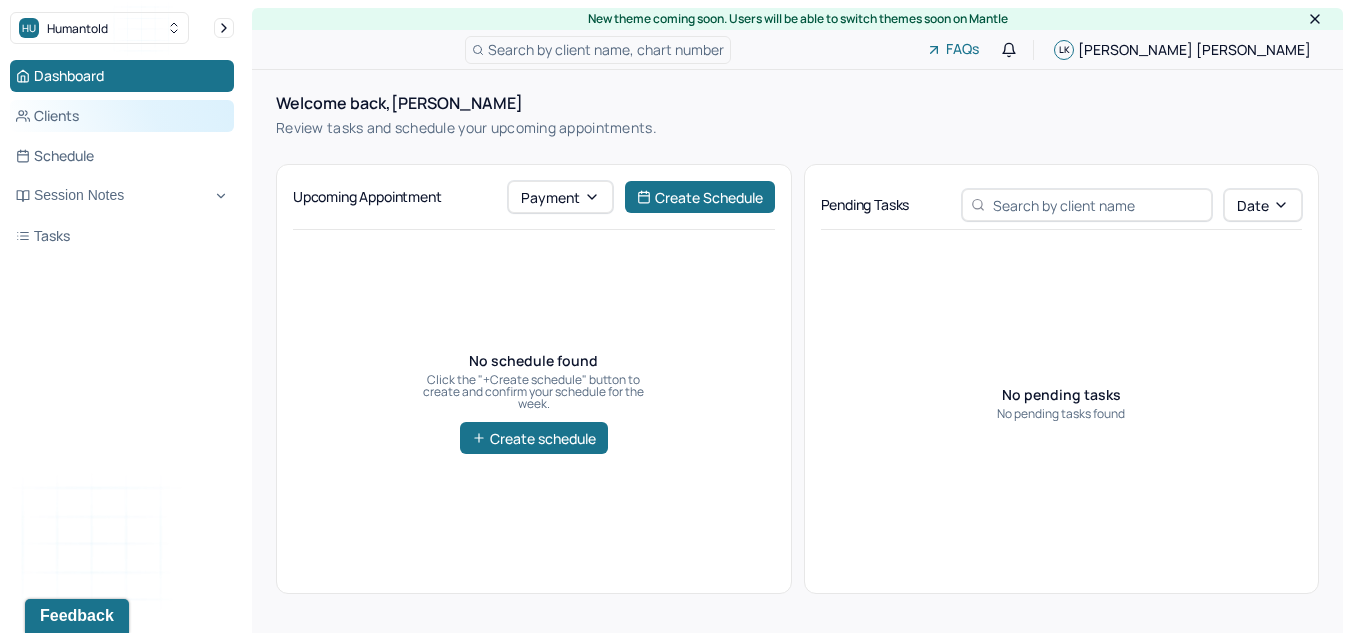 click on "Clients" at bounding box center [122, 116] 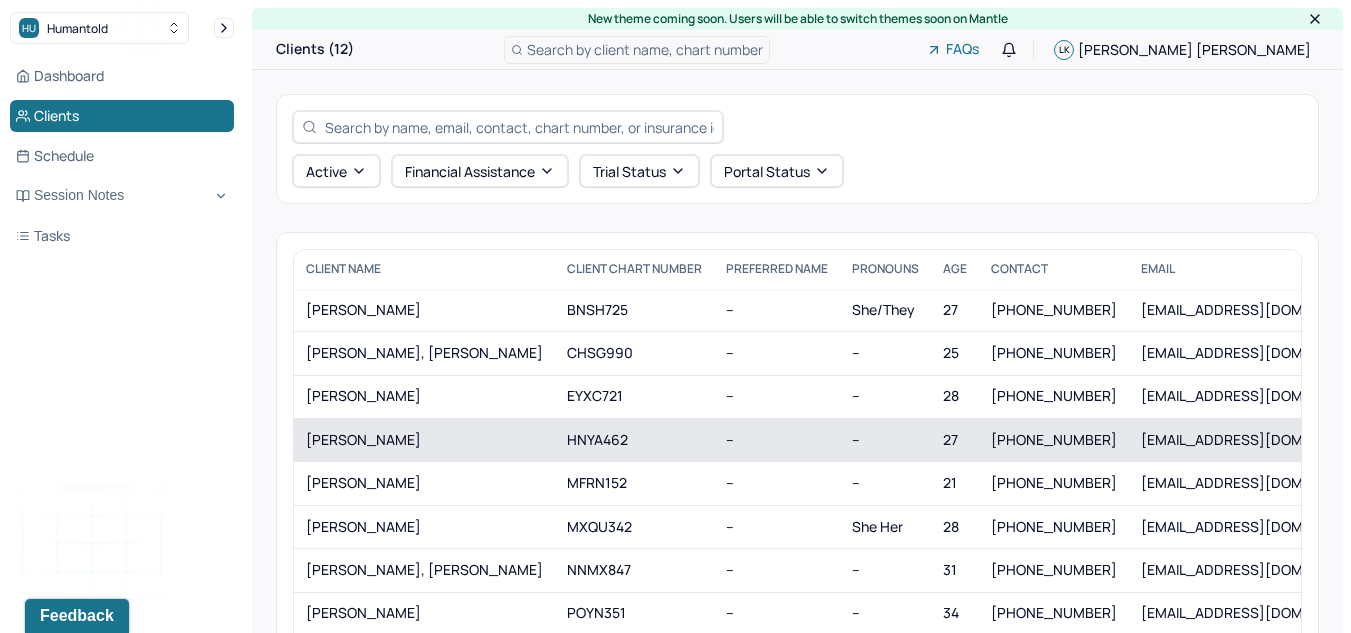 scroll, scrollTop: 69, scrollLeft: 0, axis: vertical 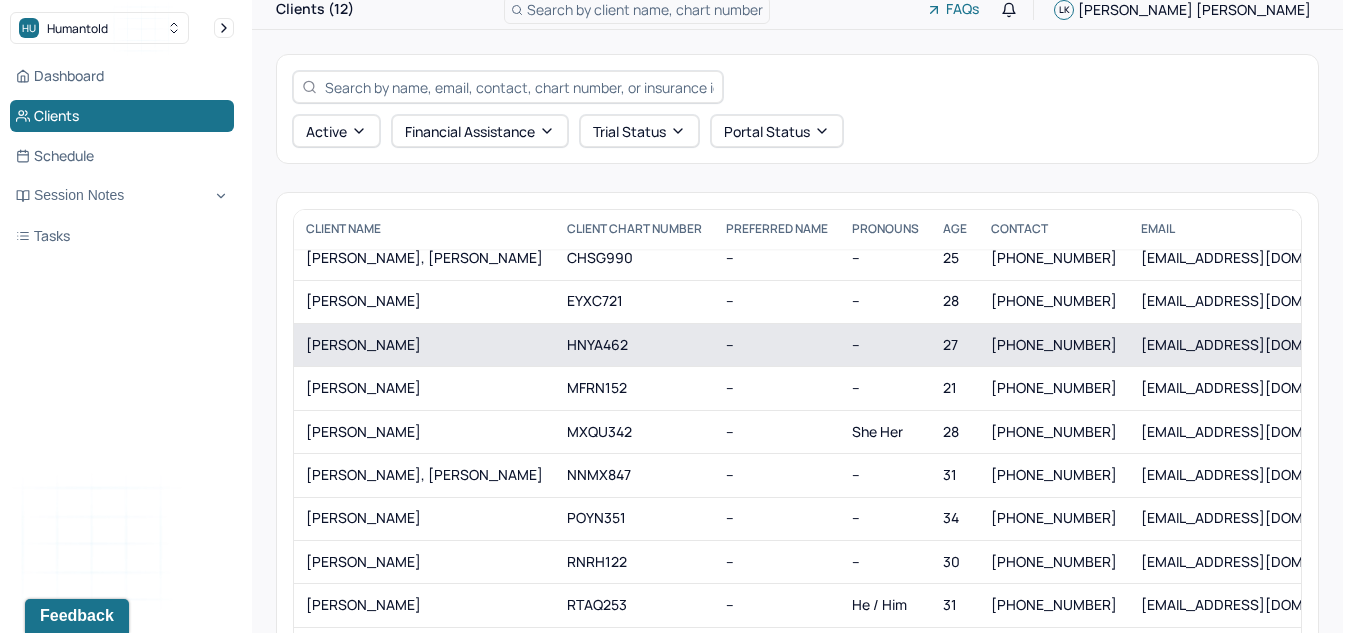 click on "HOWELL, HANNAH" at bounding box center (424, 345) 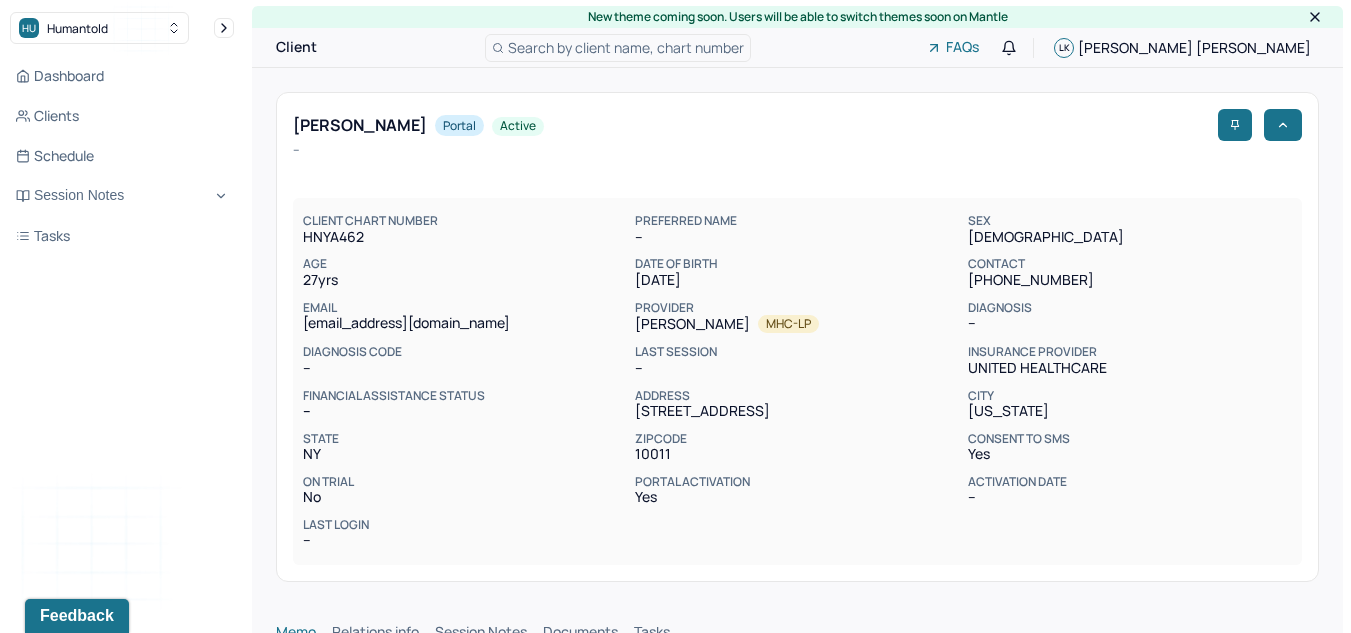 scroll, scrollTop: 3, scrollLeft: 0, axis: vertical 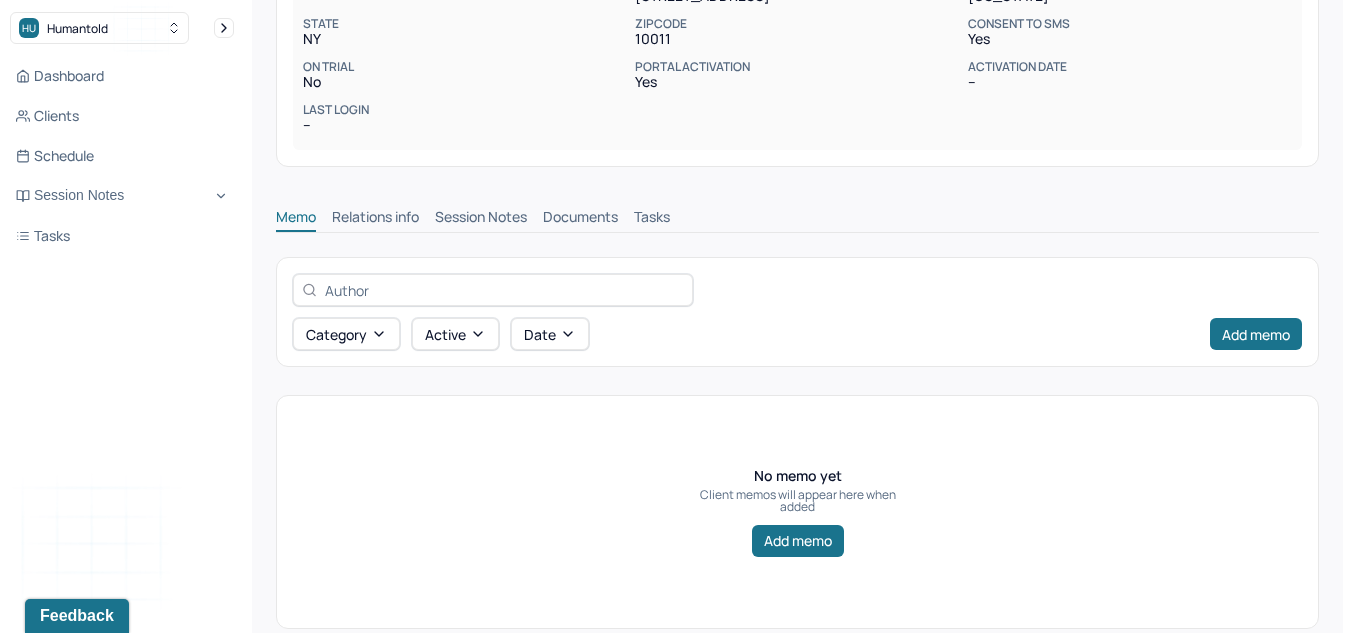 click on "Session Notes" at bounding box center (481, 219) 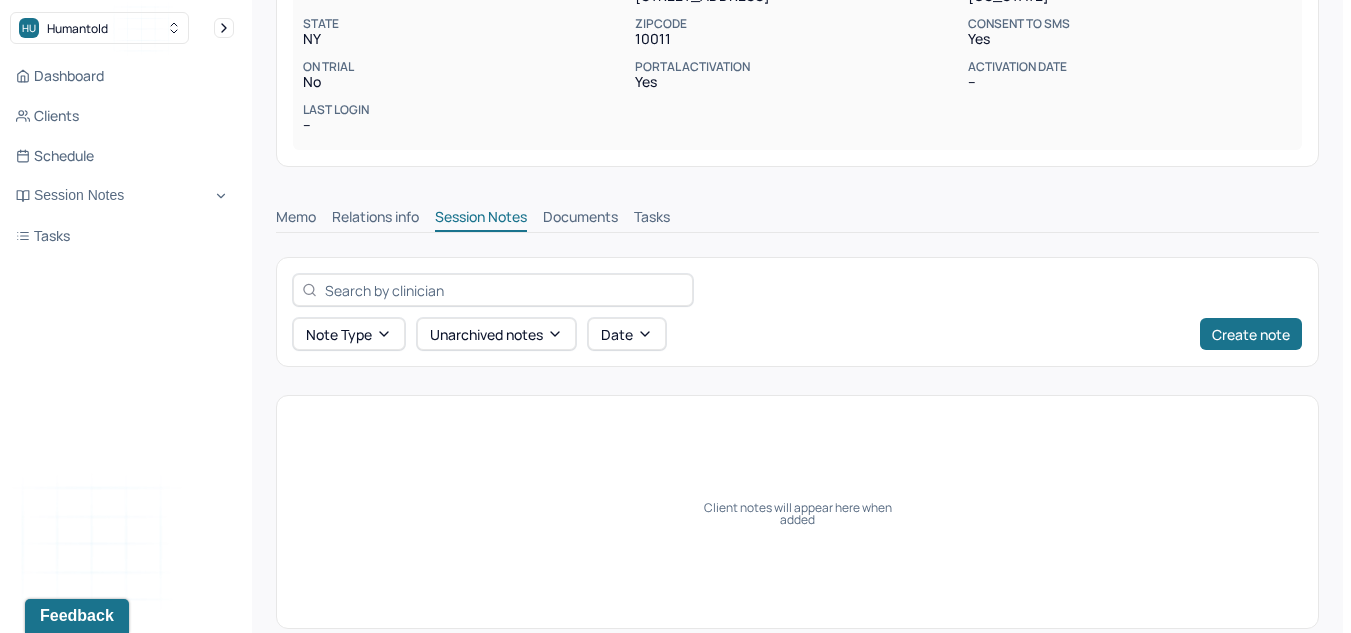 click on "Relations info" at bounding box center [375, 219] 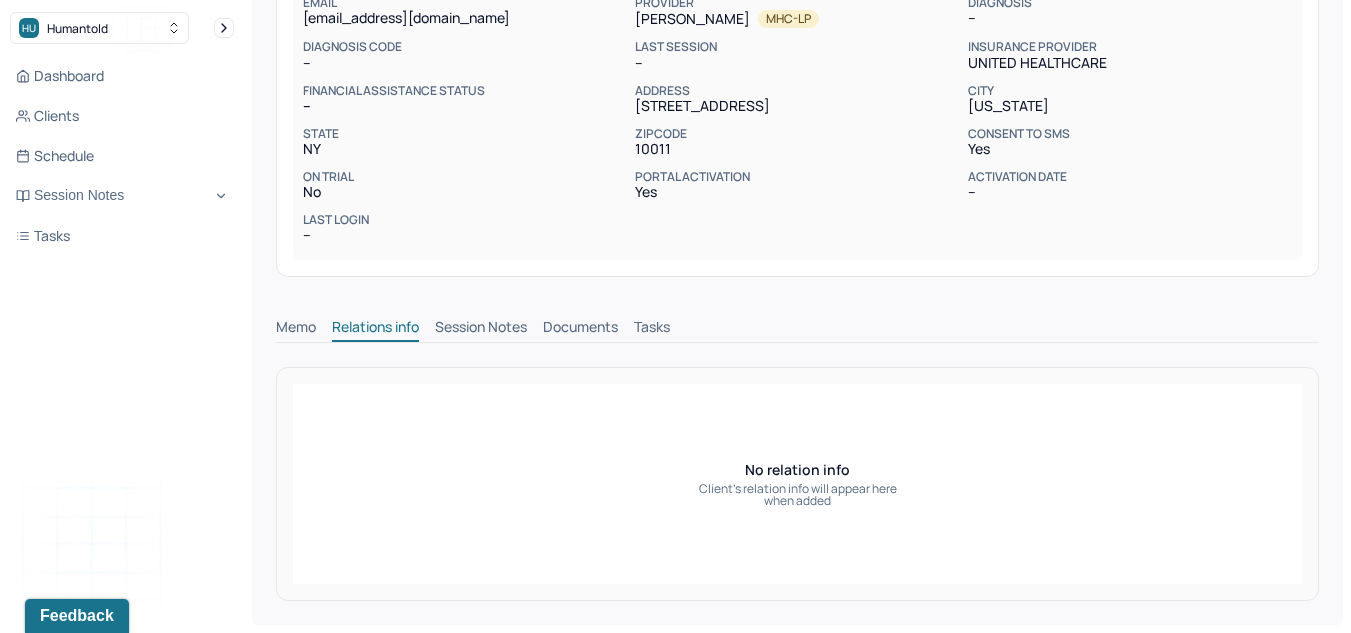 click on "Memo" at bounding box center (296, 329) 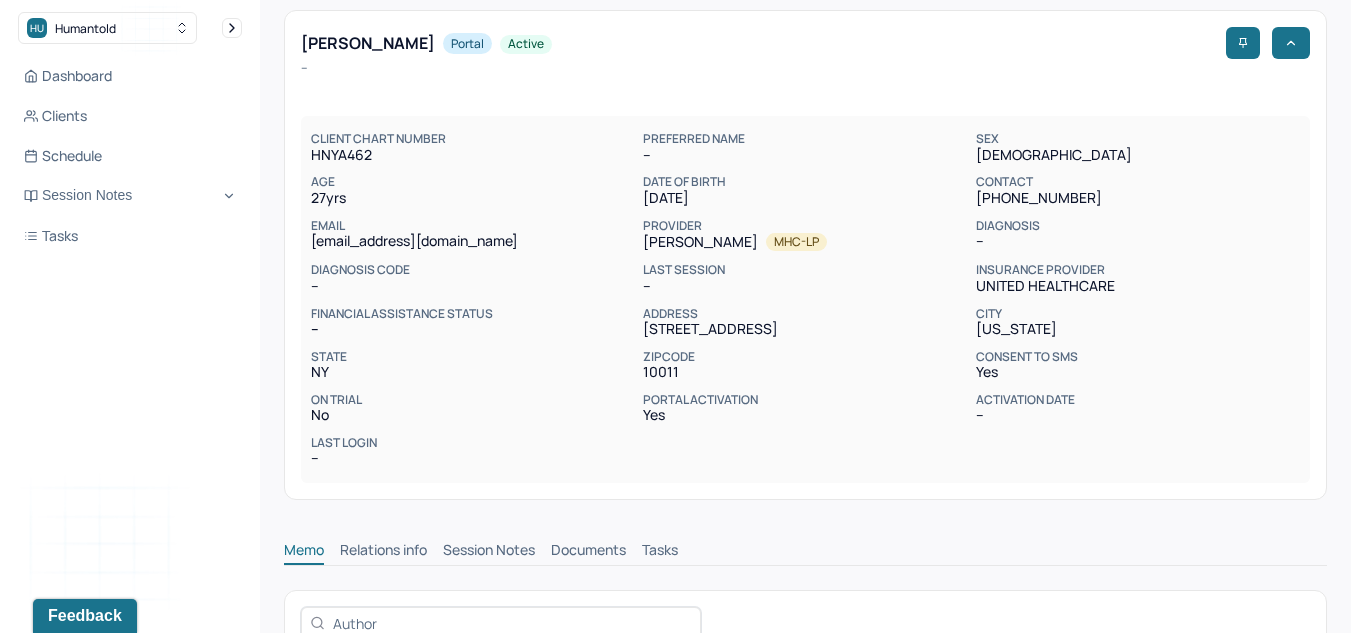 scroll, scrollTop: 0, scrollLeft: 0, axis: both 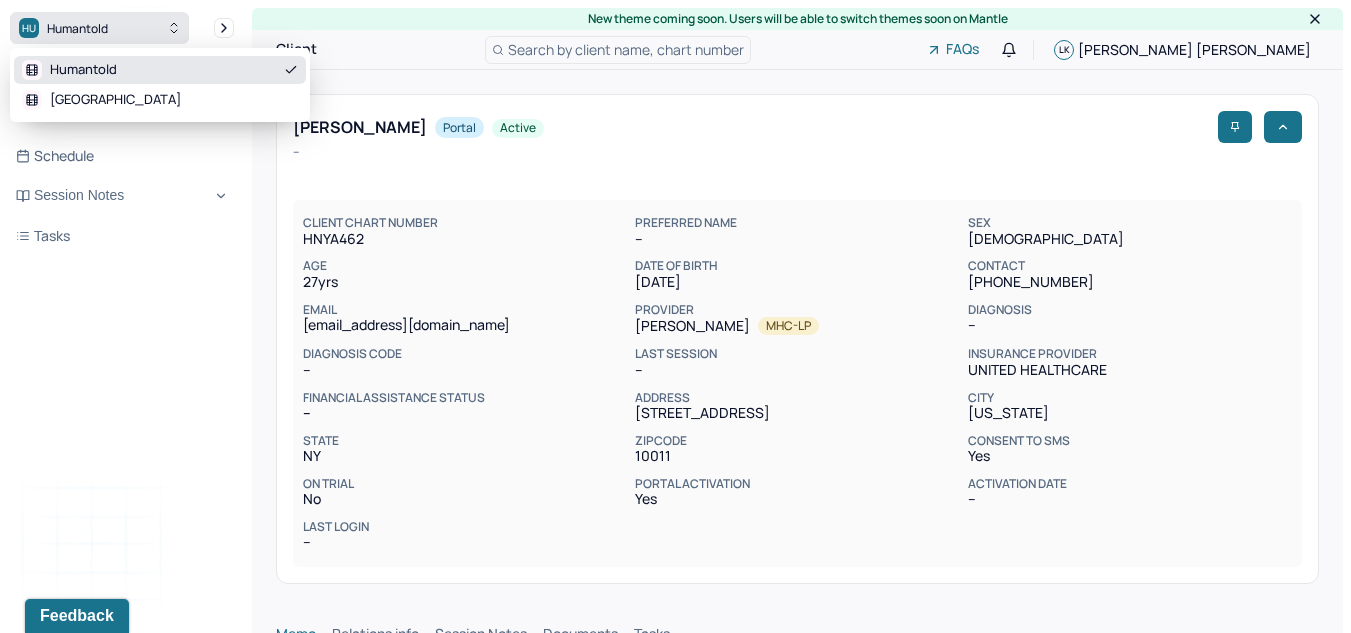 click on "Humantold" at bounding box center (77, 28) 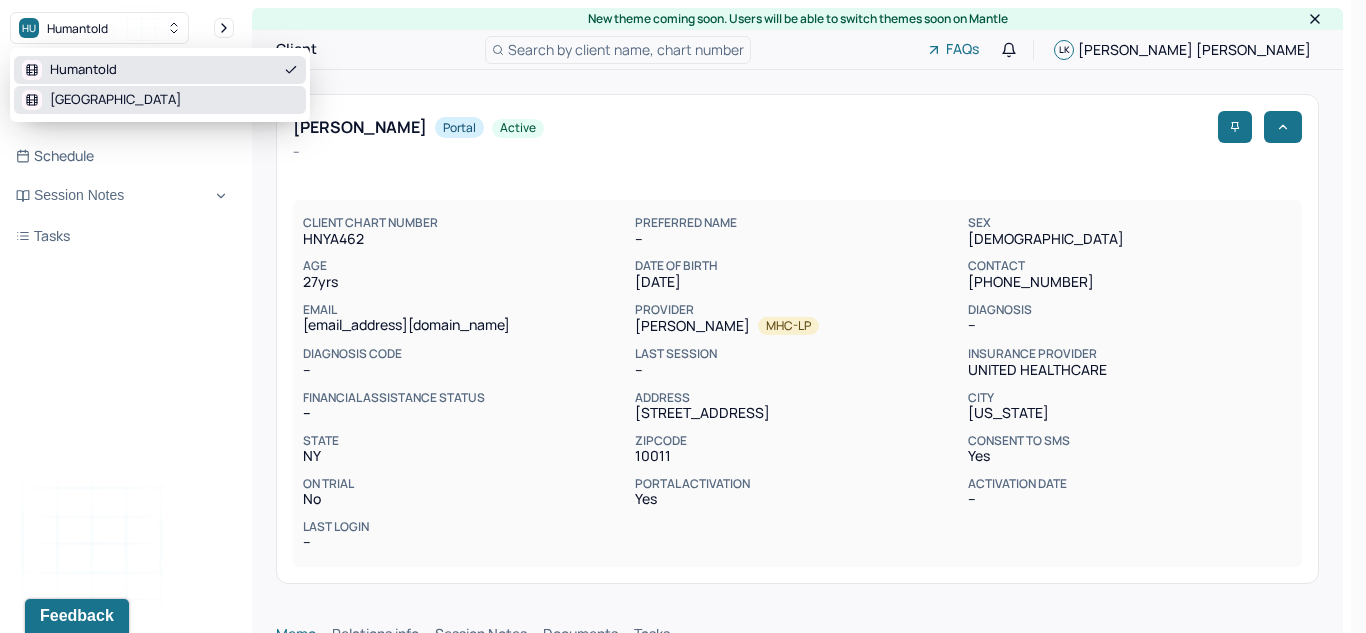 click on "[GEOGRAPHIC_DATA]" at bounding box center [160, 100] 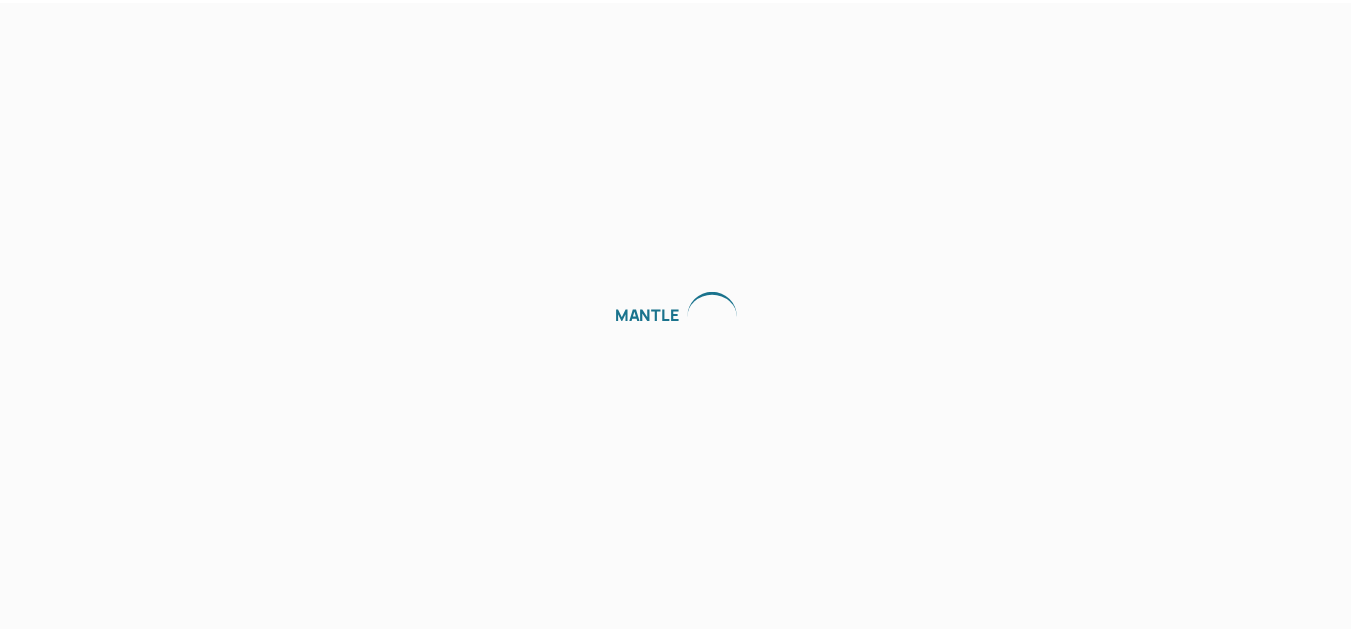 scroll, scrollTop: 0, scrollLeft: 0, axis: both 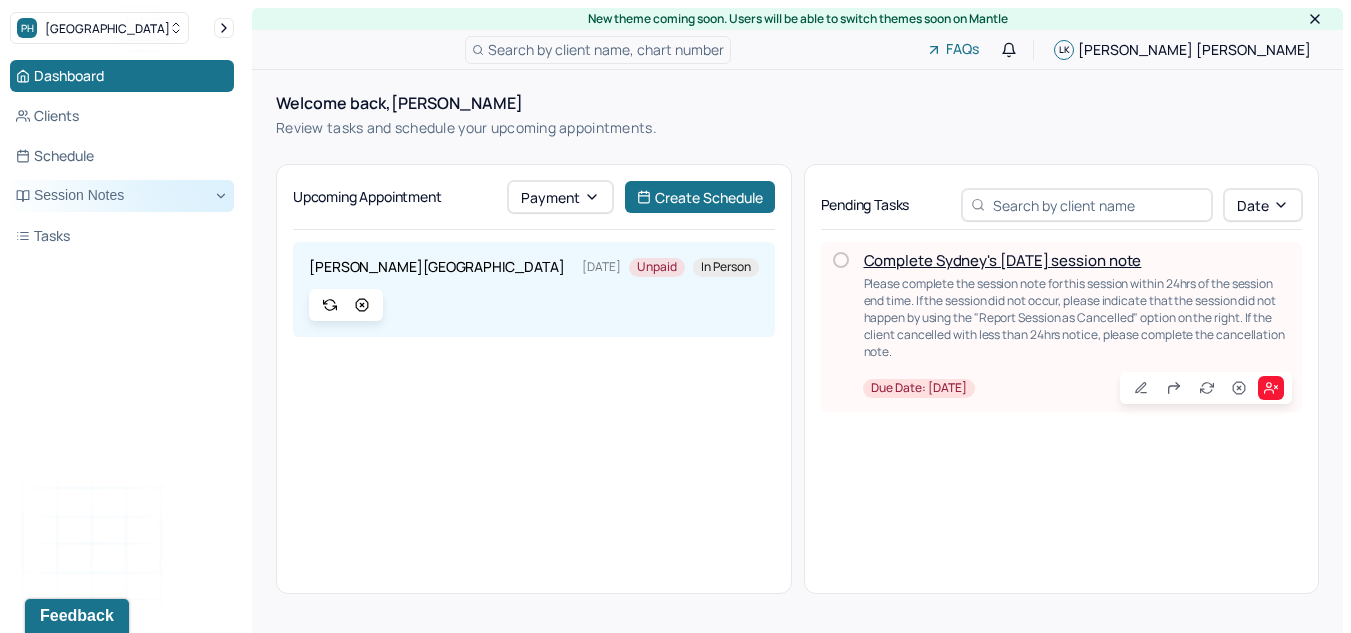 click on "Session Notes" at bounding box center [122, 196] 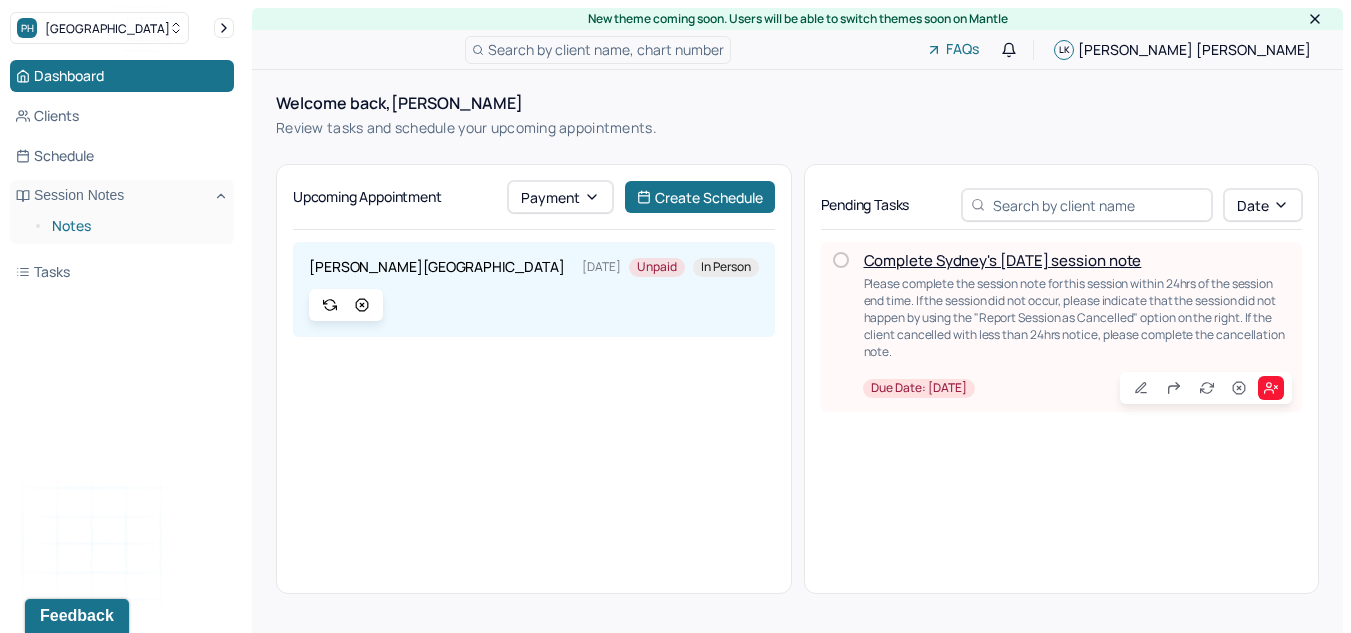 click on "Notes" at bounding box center (135, 226) 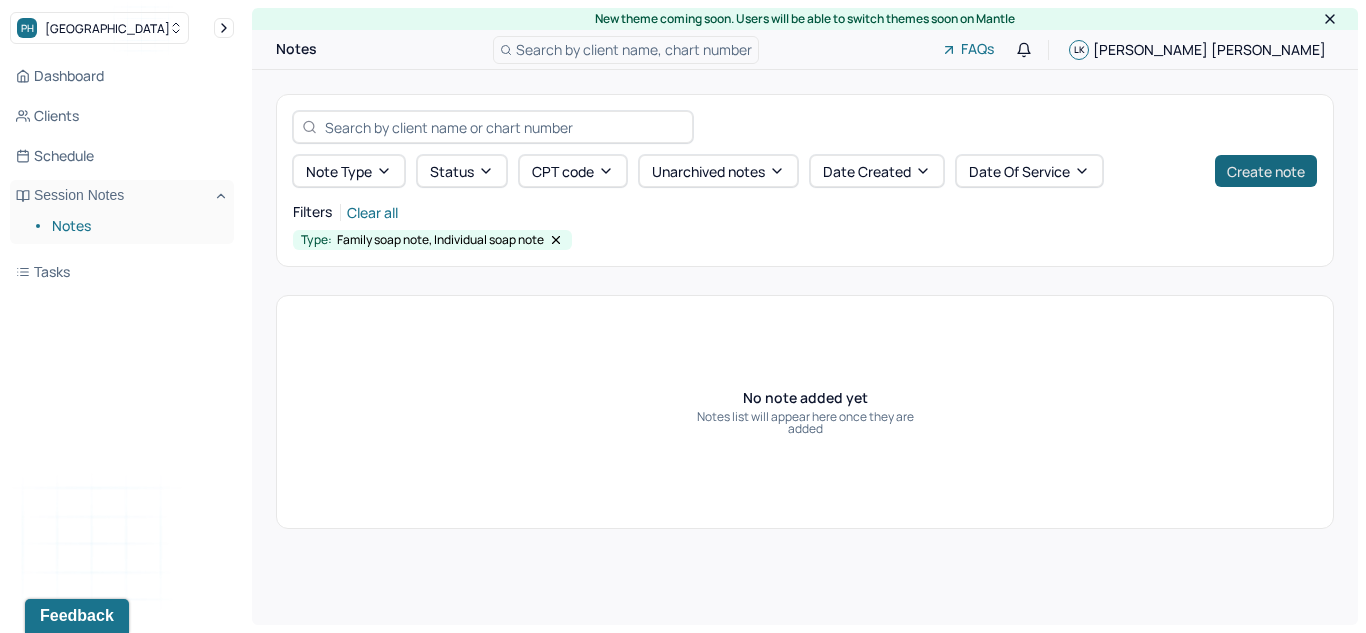 click on "Create note" at bounding box center (1266, 171) 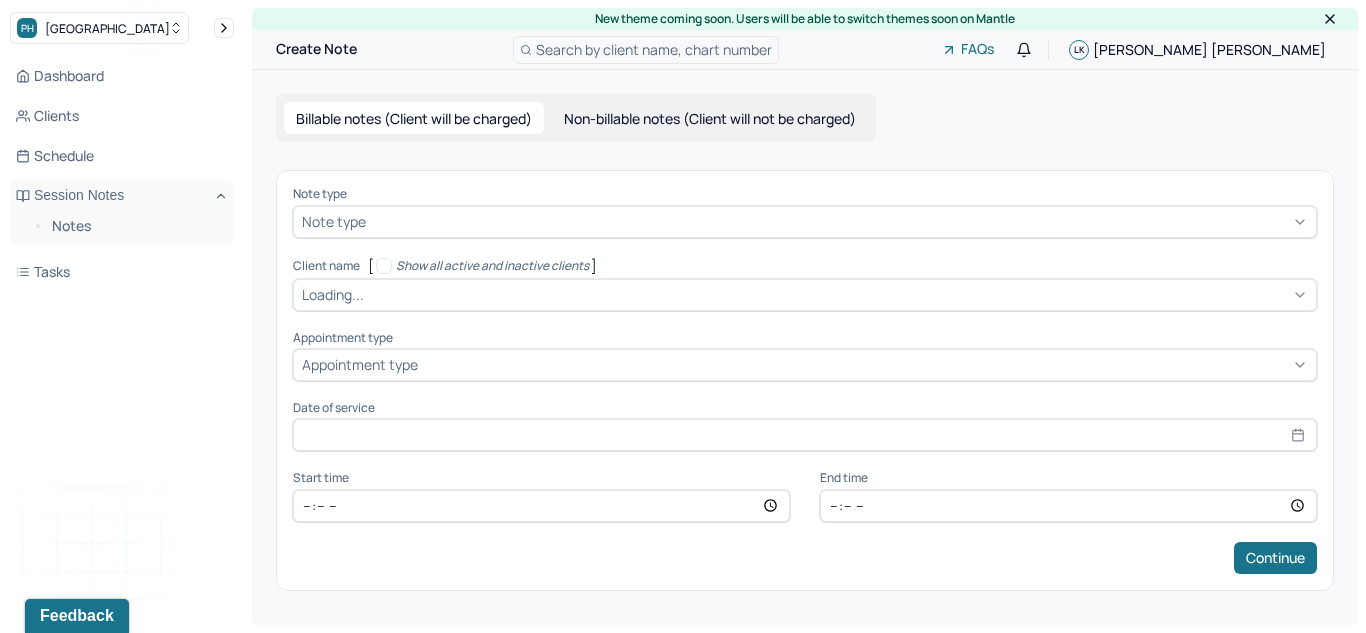 click at bounding box center (839, 221) 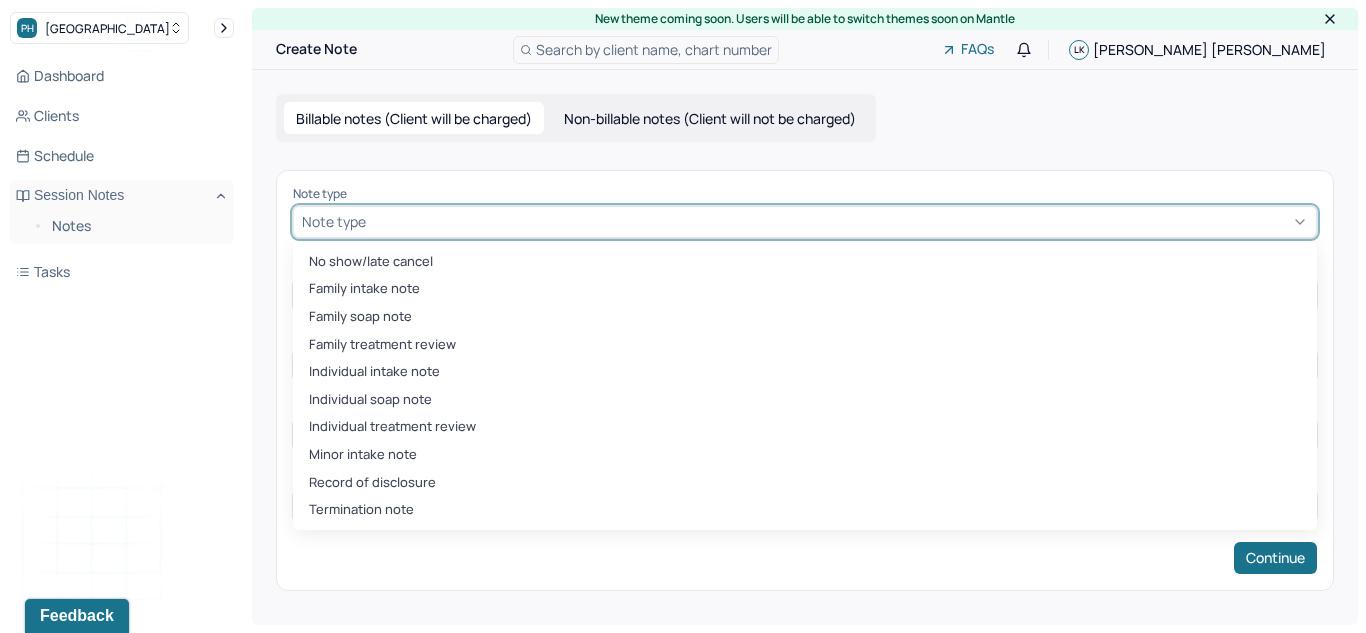 click on "Billable notes (Client will be charged) Non-billable notes (Client will not be charged) Note type 10 results available. Use Up and Down to choose options, press Enter to select the currently focused option, press Escape to exit the menu, press Tab to select the option and exit the menu. Note type No show/late cancel Family intake note Family soap note Family treatment review Individual intake note Individual soap note Individual treatment review Minor intake note Record of disclosure Termination note Client name [ Show all active and inactive clients ] Client name Appointment type Appointment type Date of service Start time End time Continue" at bounding box center [805, 342] 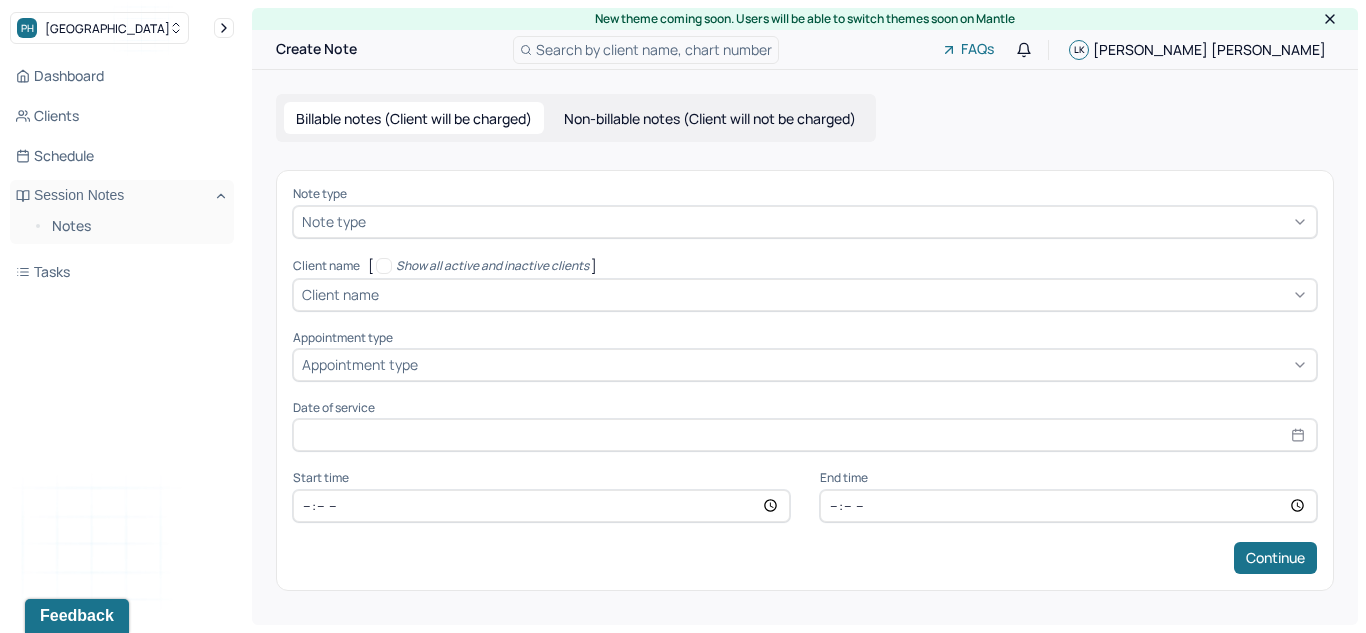 click on "Search by client name, chart number" at bounding box center [646, 50] 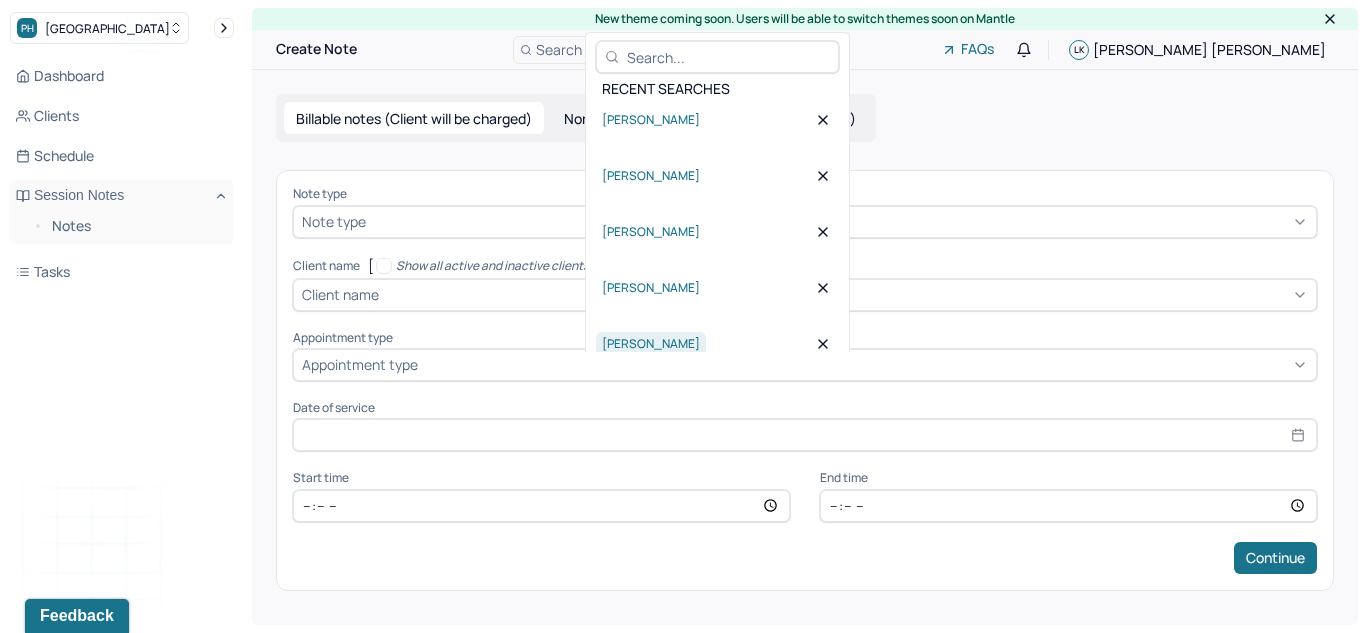 click on "Aastha Joshi" at bounding box center (651, 344) 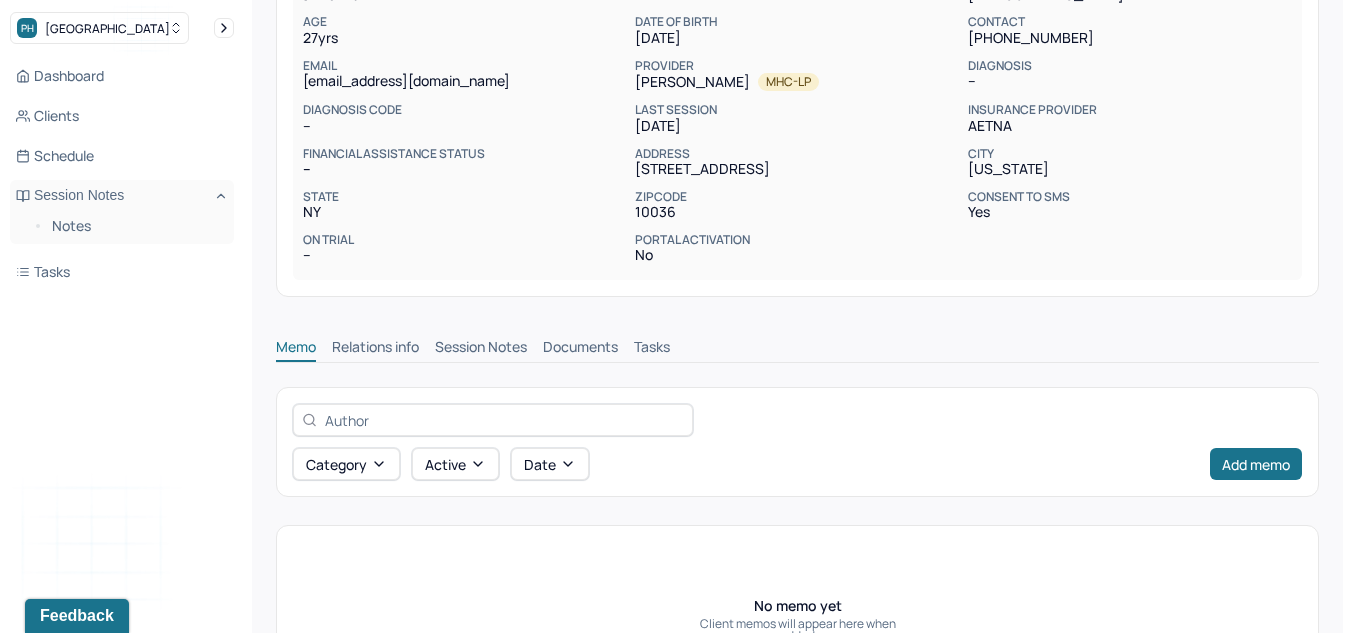 scroll, scrollTop: 245, scrollLeft: 0, axis: vertical 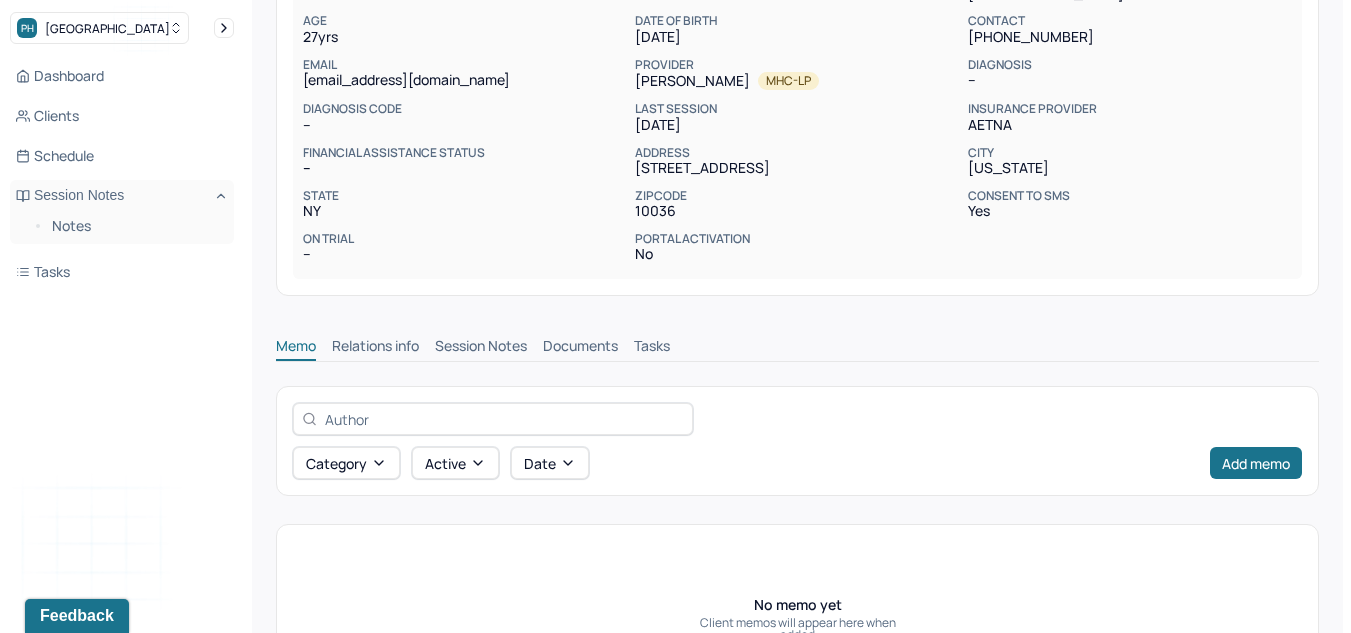 click on "Session Notes" at bounding box center [481, 348] 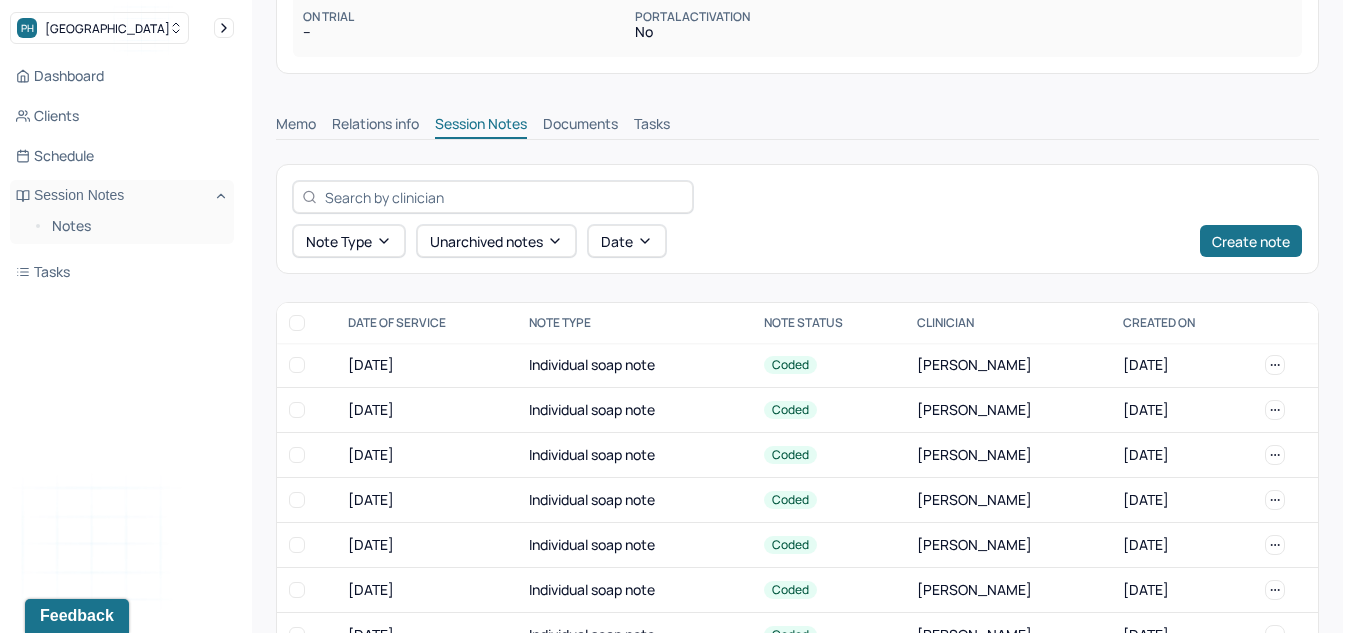 scroll, scrollTop: 488, scrollLeft: 0, axis: vertical 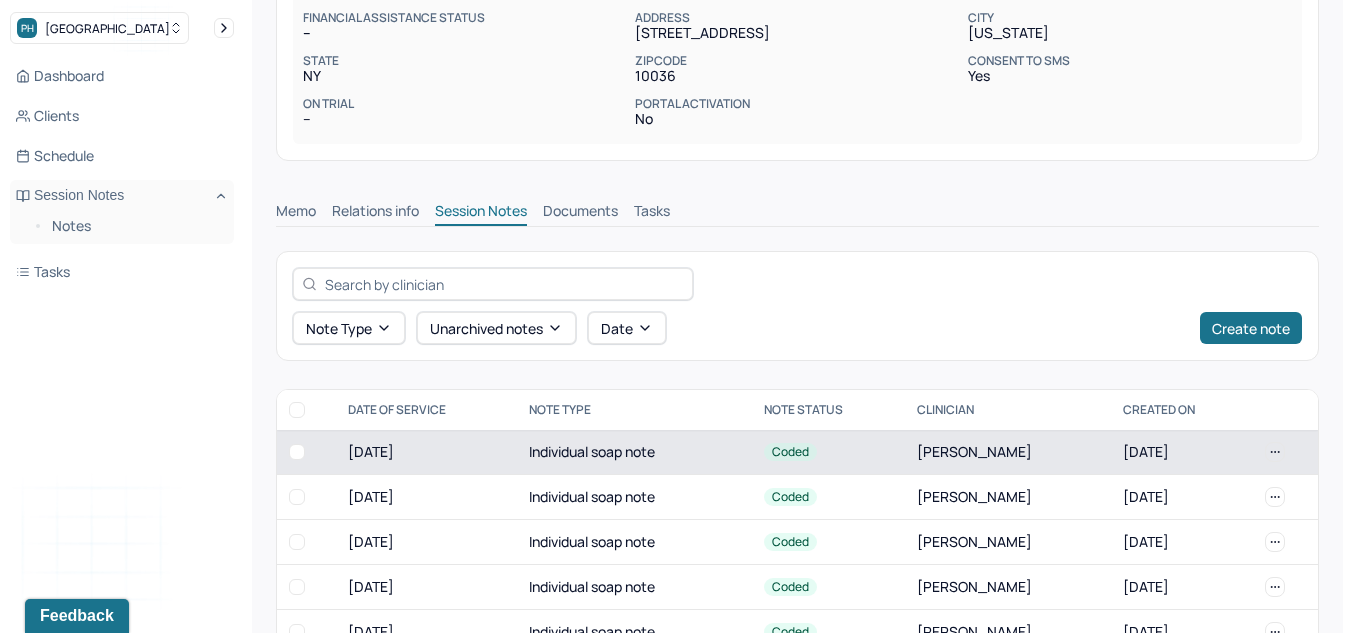 click on "Individual soap note" at bounding box center (634, 452) 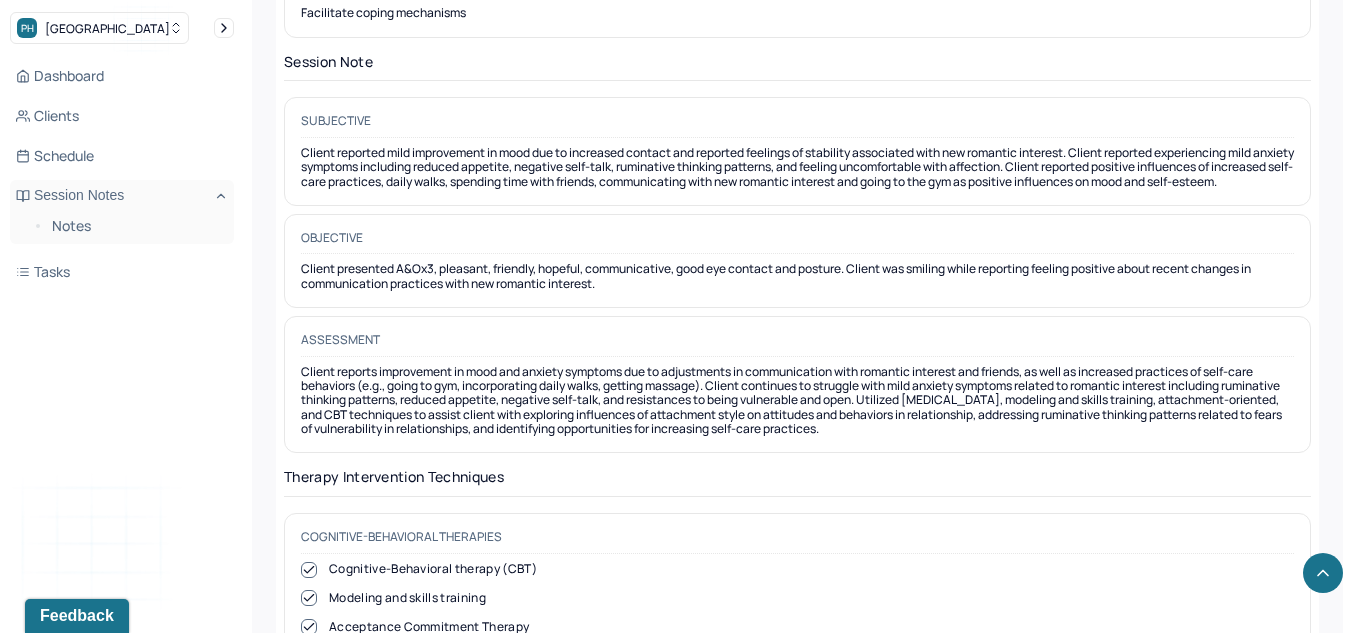 scroll, scrollTop: 1726, scrollLeft: 0, axis: vertical 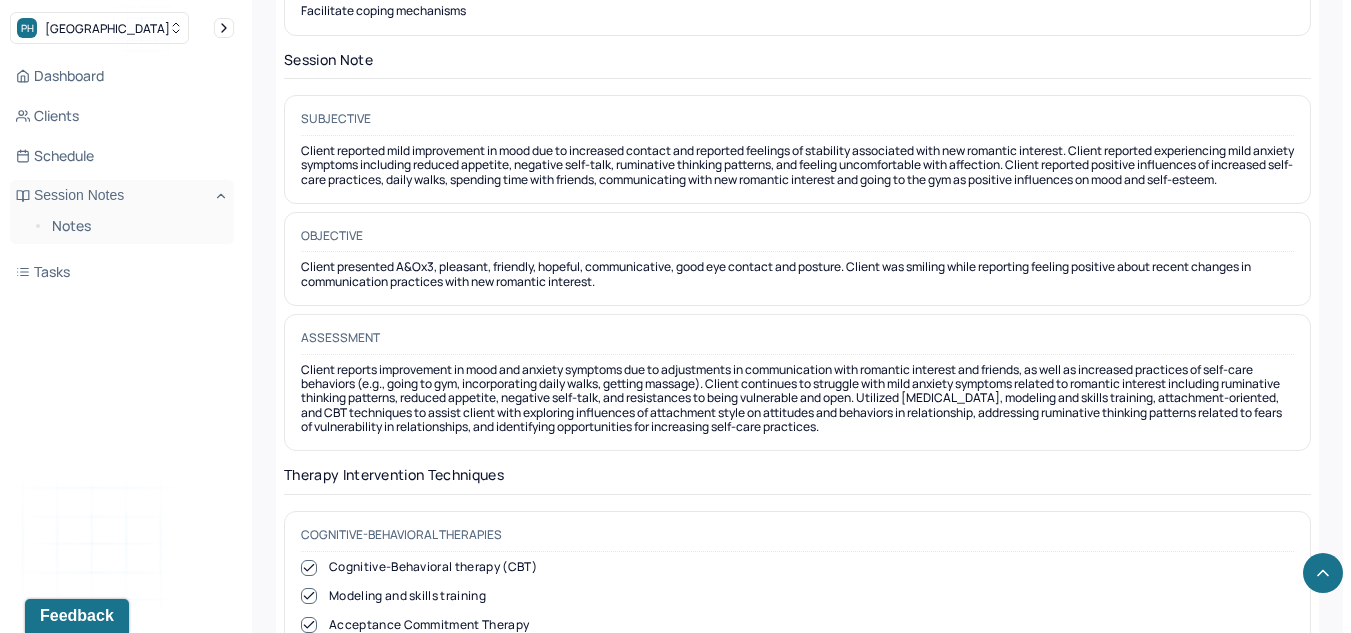 drag, startPoint x: 1008, startPoint y: 442, endPoint x: 935, endPoint y: 414, distance: 78.18568 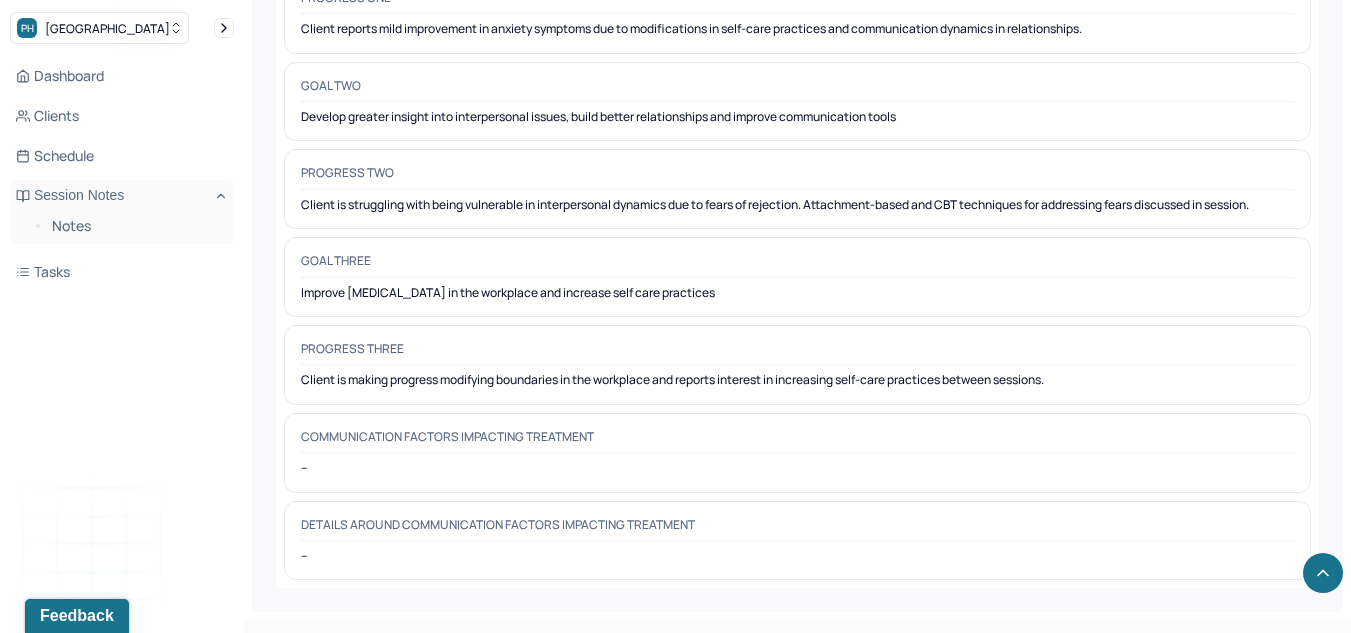 scroll, scrollTop: 3314, scrollLeft: 0, axis: vertical 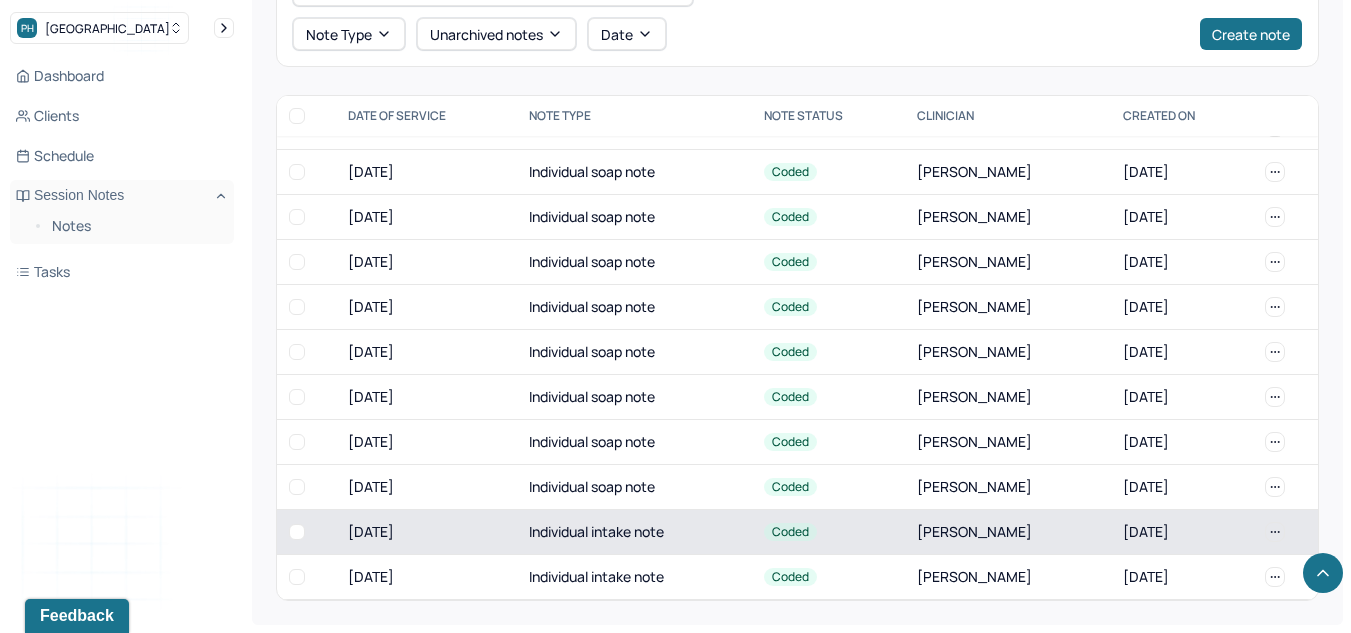 click on "Individual intake note" at bounding box center [634, 532] 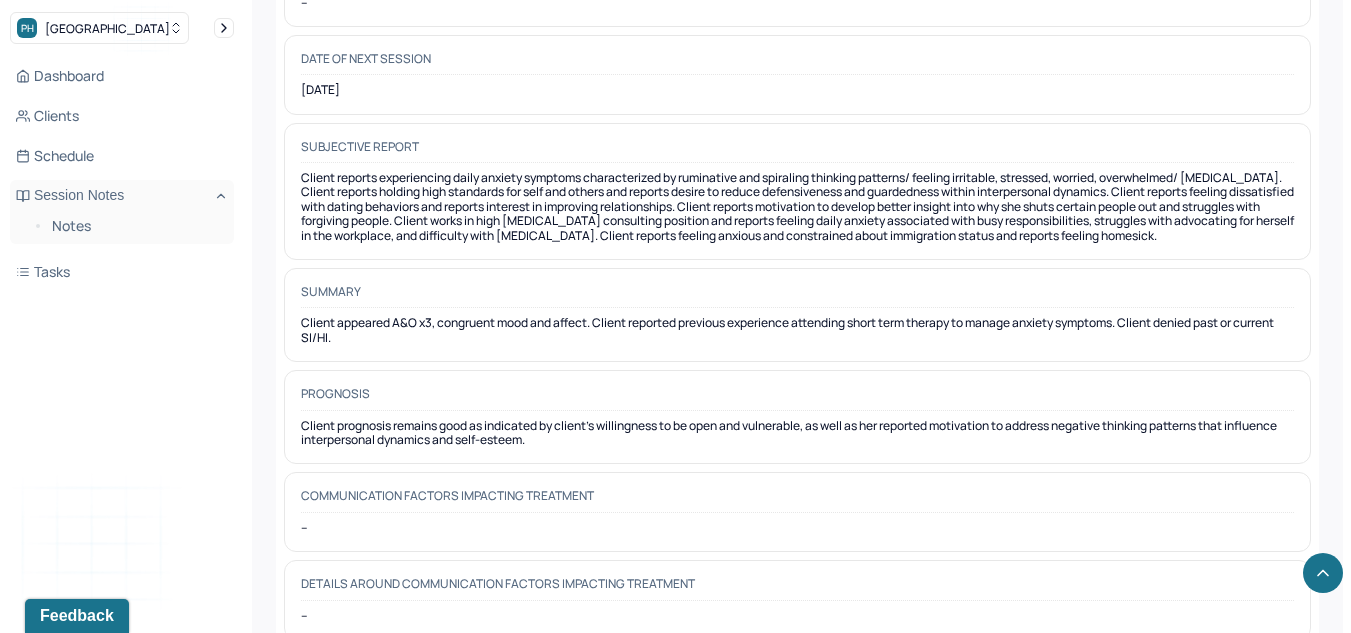 scroll, scrollTop: 9955, scrollLeft: 0, axis: vertical 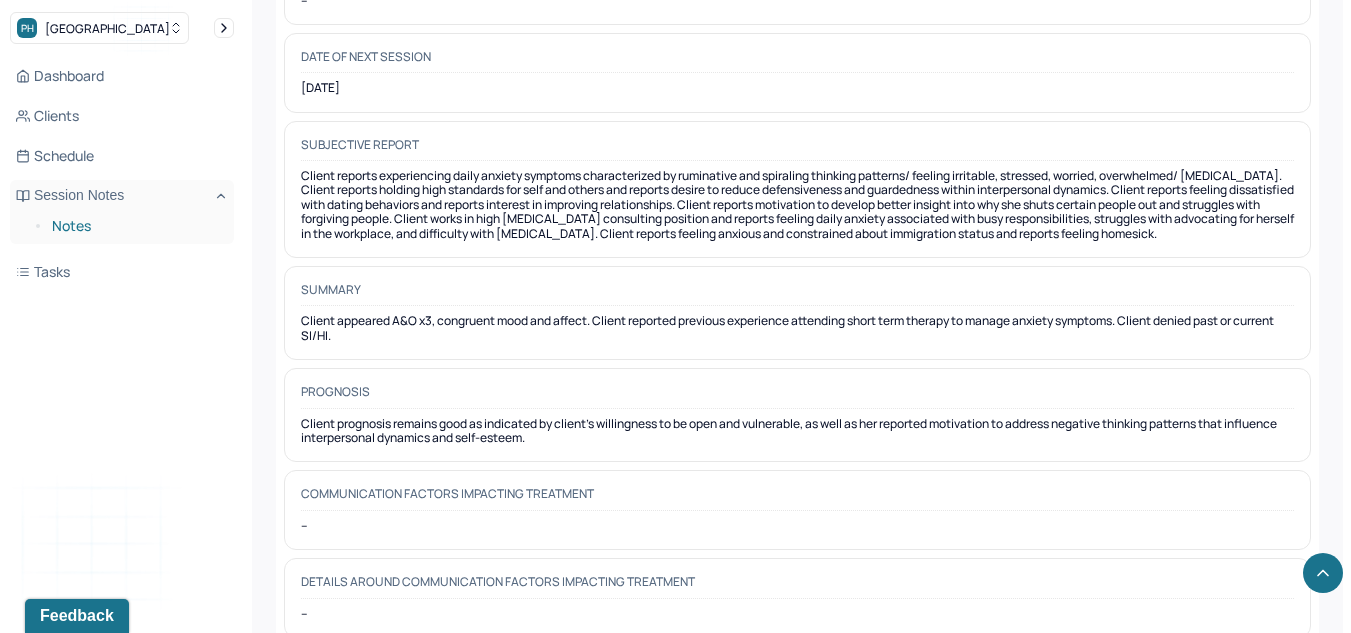 click on "Notes" at bounding box center (135, 226) 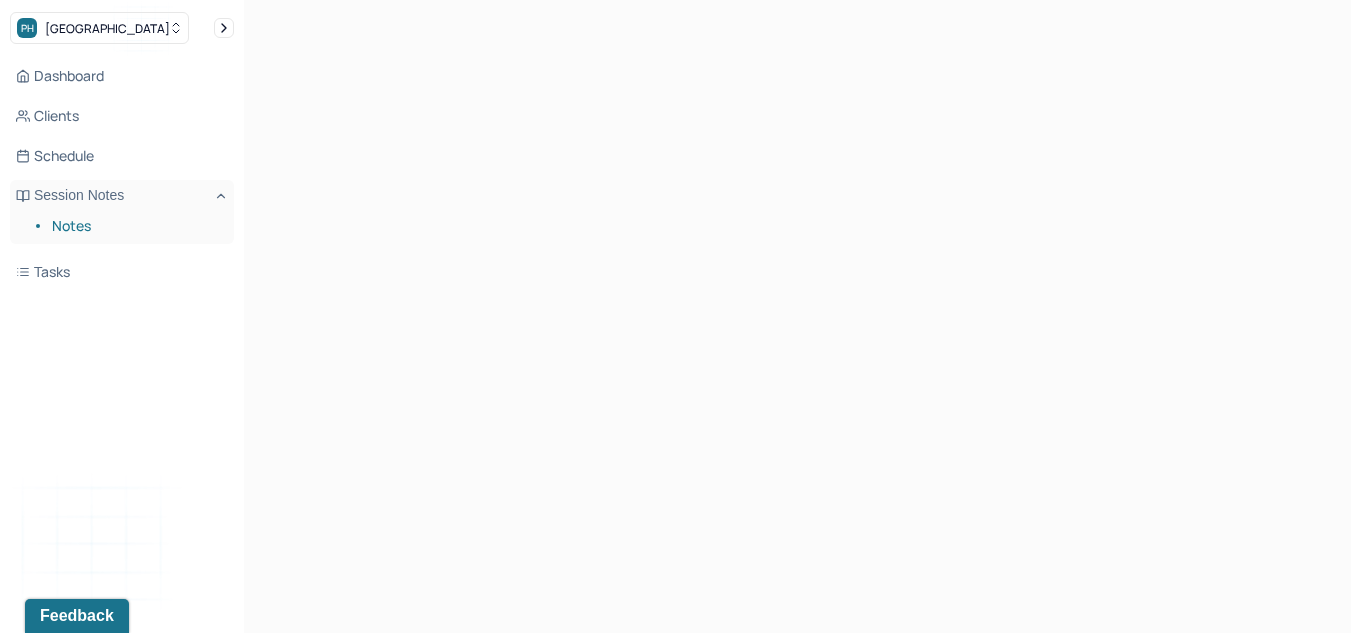 scroll, scrollTop: 0, scrollLeft: 0, axis: both 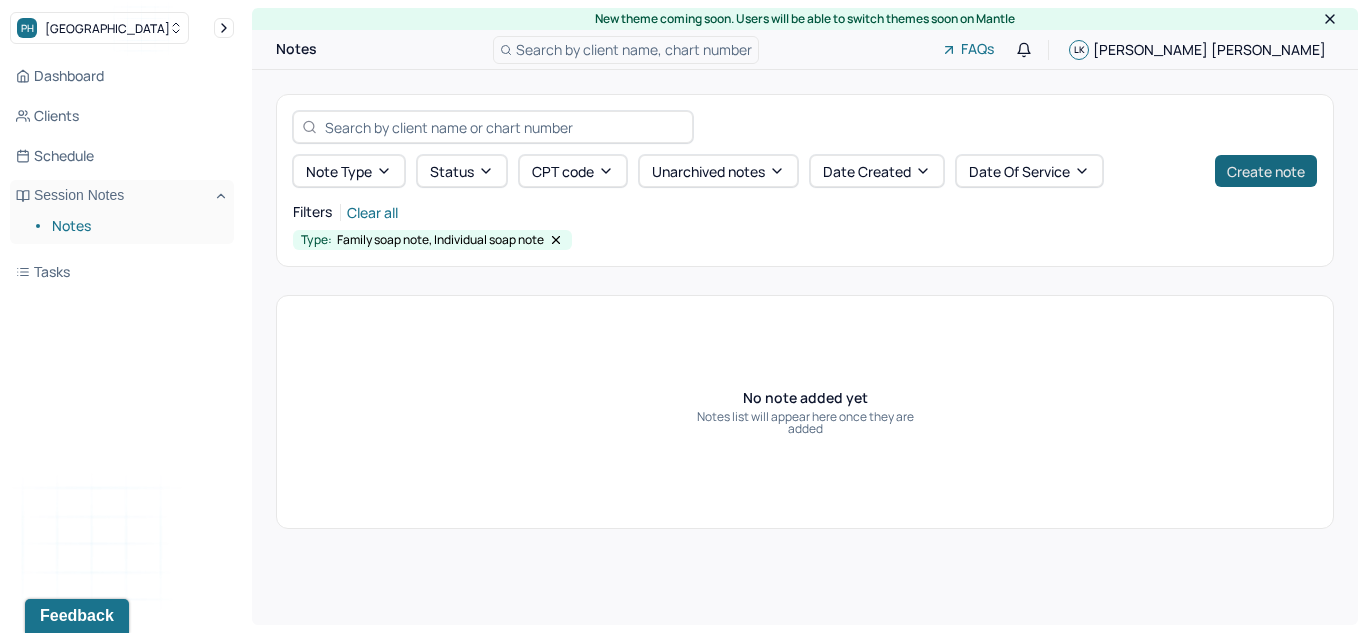 click on "Create note" at bounding box center [1266, 171] 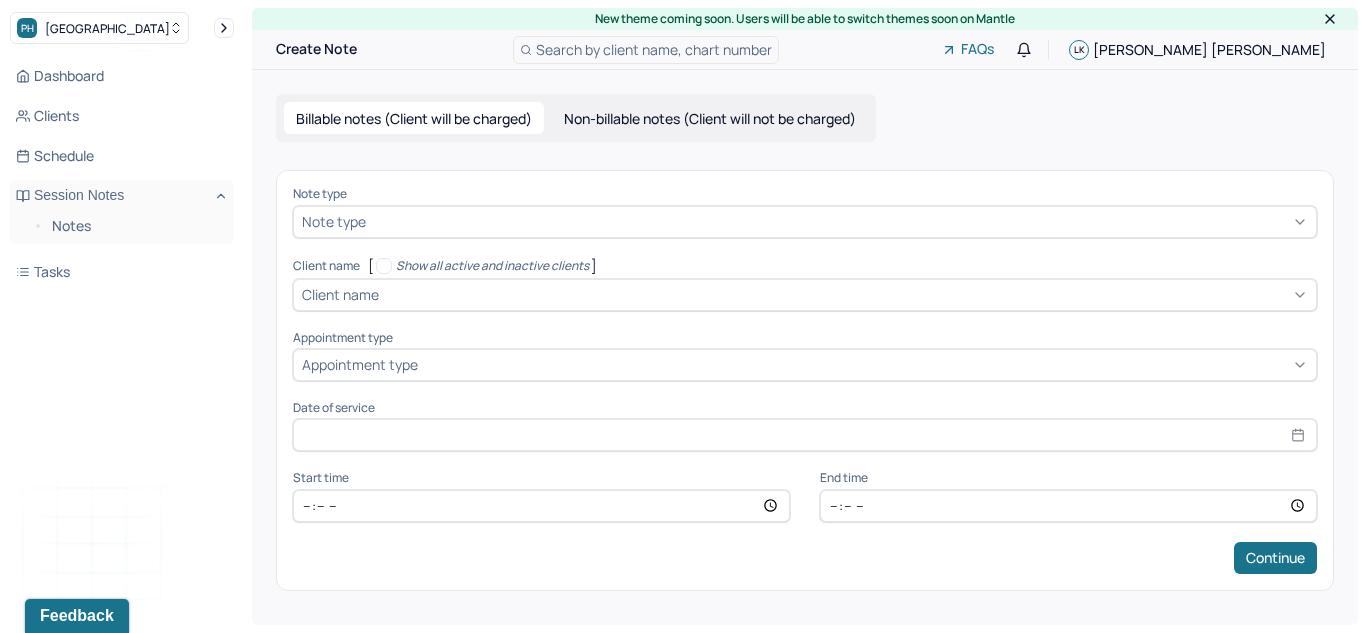 click on "Non-billable notes (Client will not be charged)" at bounding box center (710, 118) 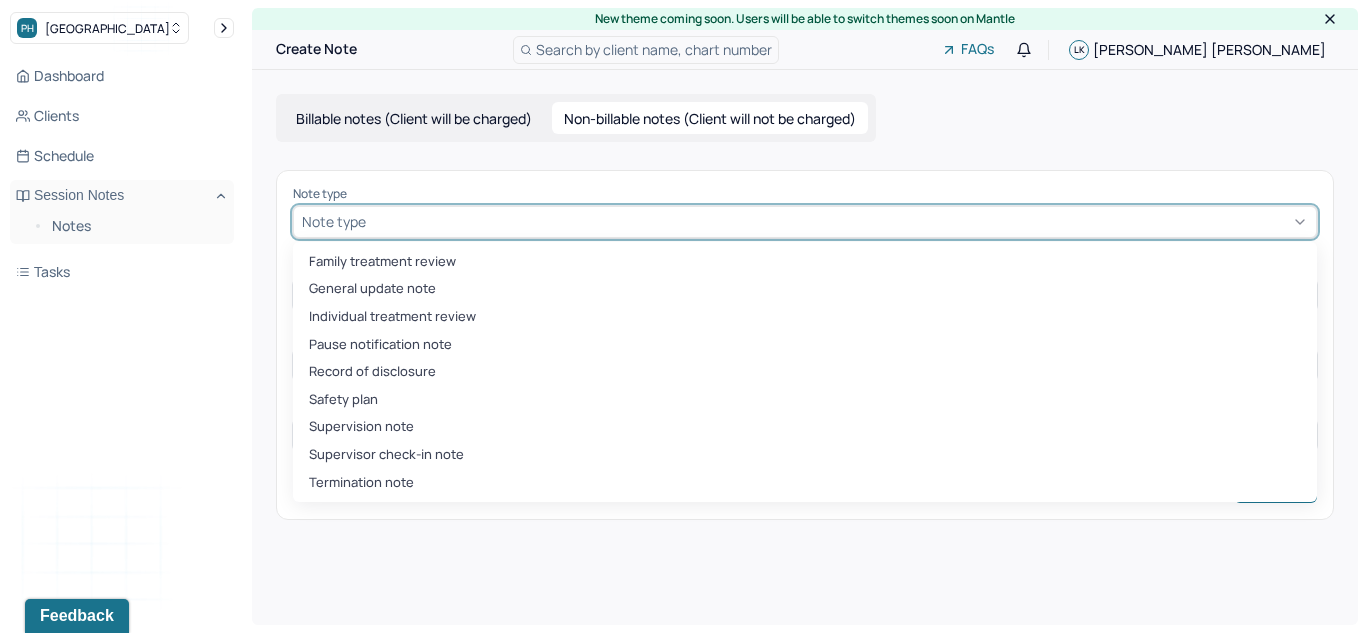 click at bounding box center [839, 221] 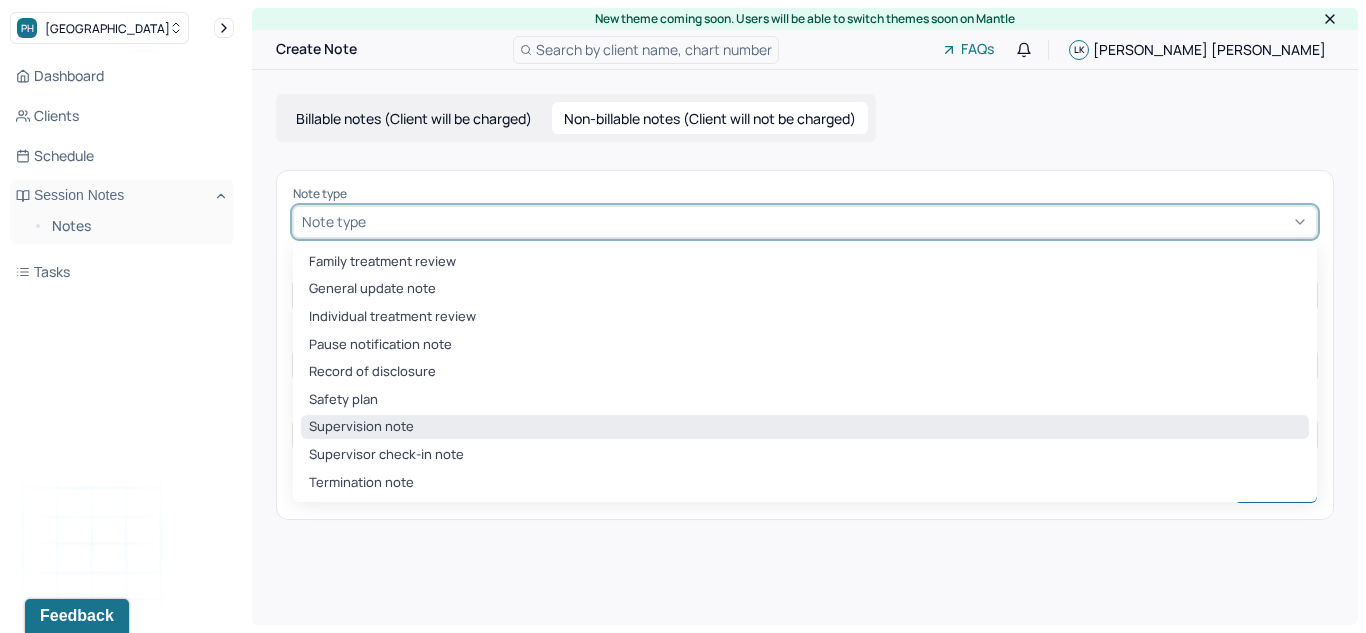 click on "Supervision note" at bounding box center [805, 427] 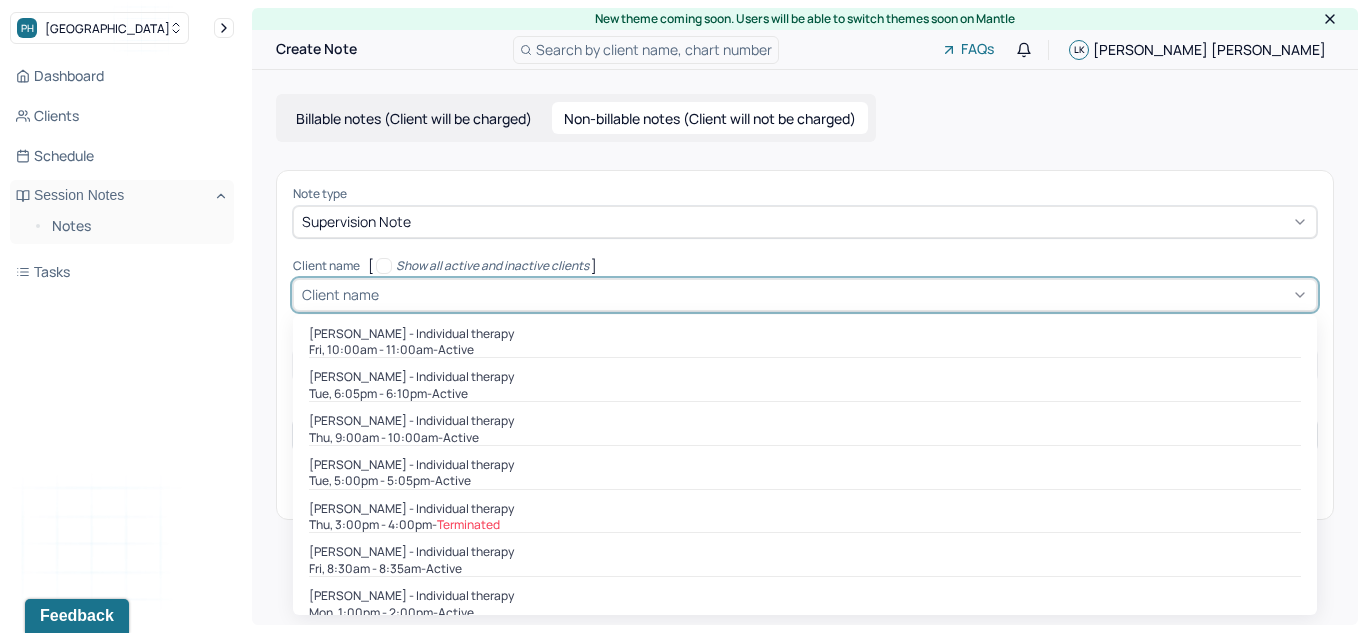 click at bounding box center [845, 294] 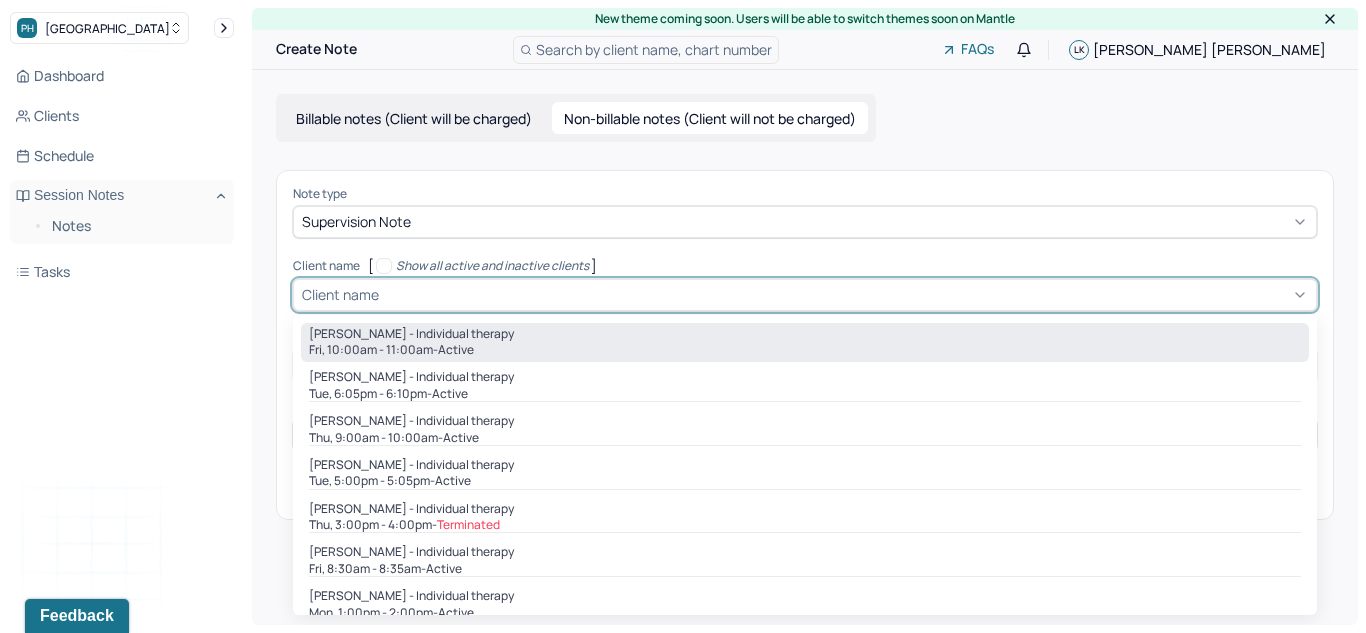 click on "Fri, 10:00am - 11:00am  -  active" at bounding box center [805, 350] 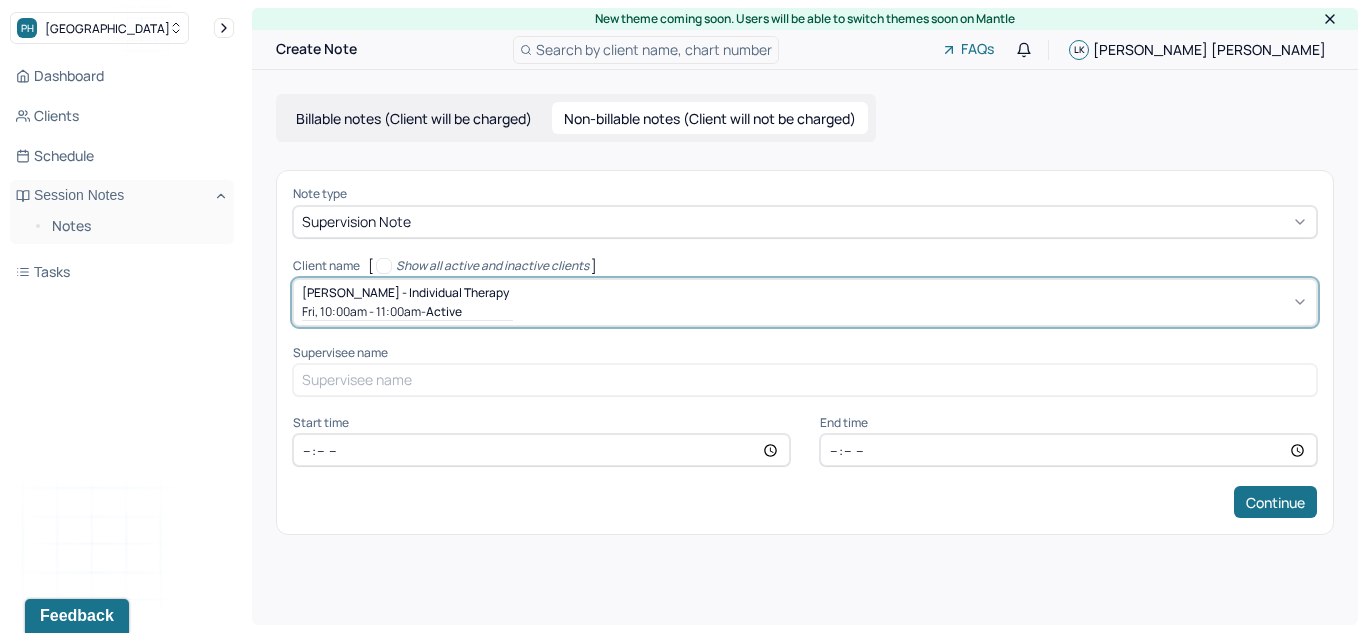 type on "10:00" 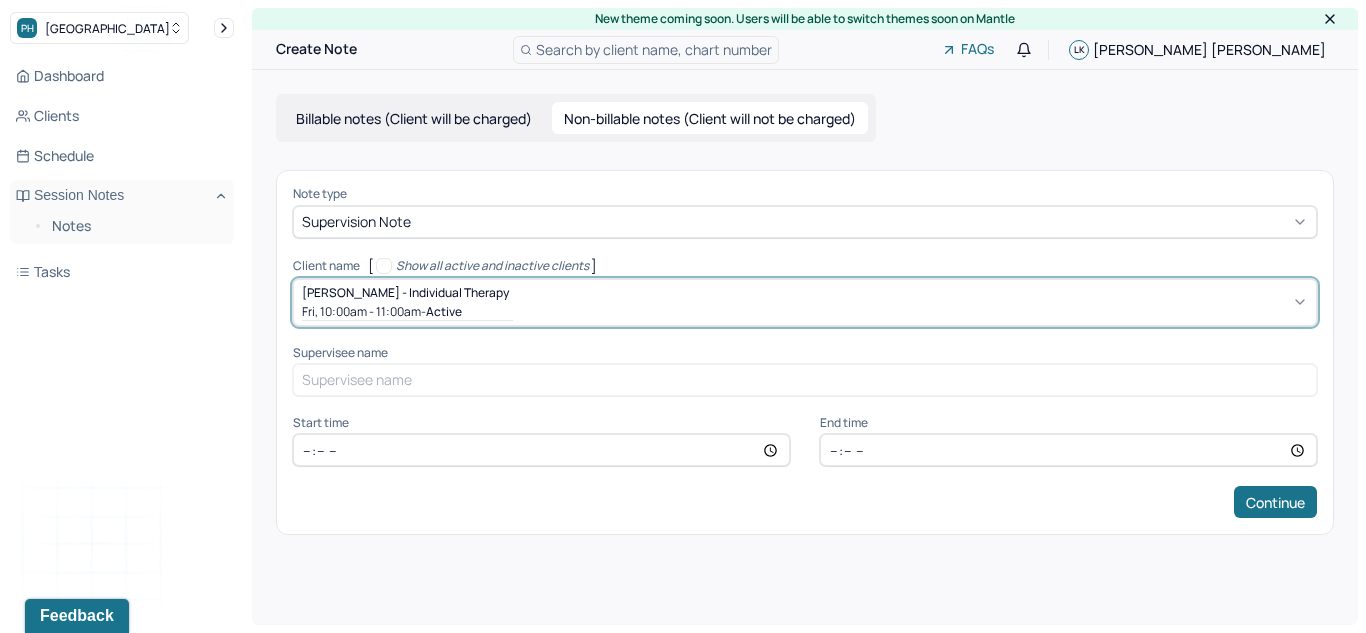type on "11:00" 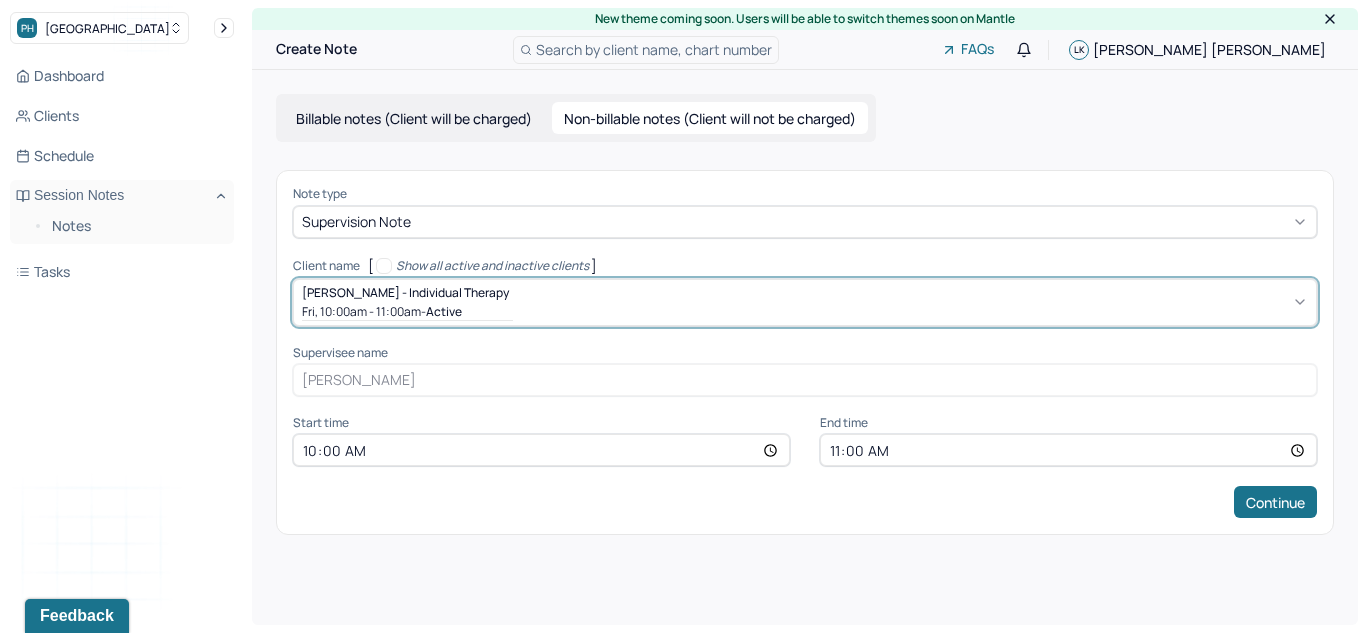 click on "11:00" at bounding box center (1068, 450) 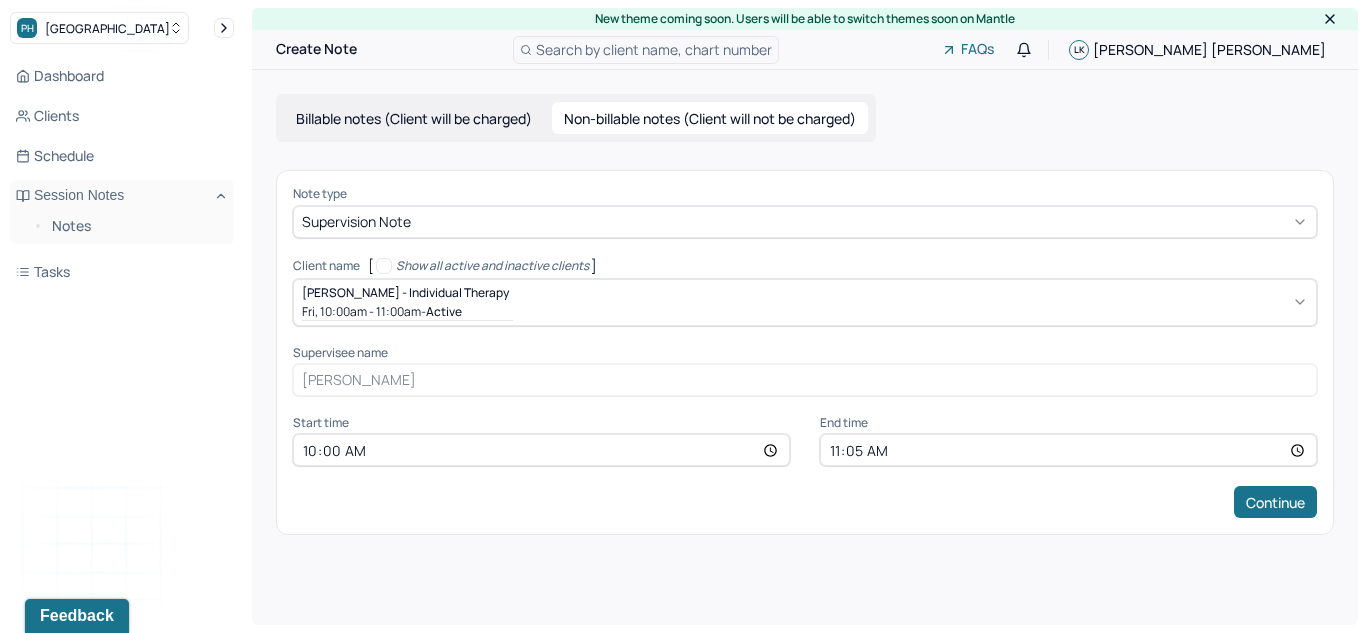 click on "11:05" at bounding box center (1068, 450) 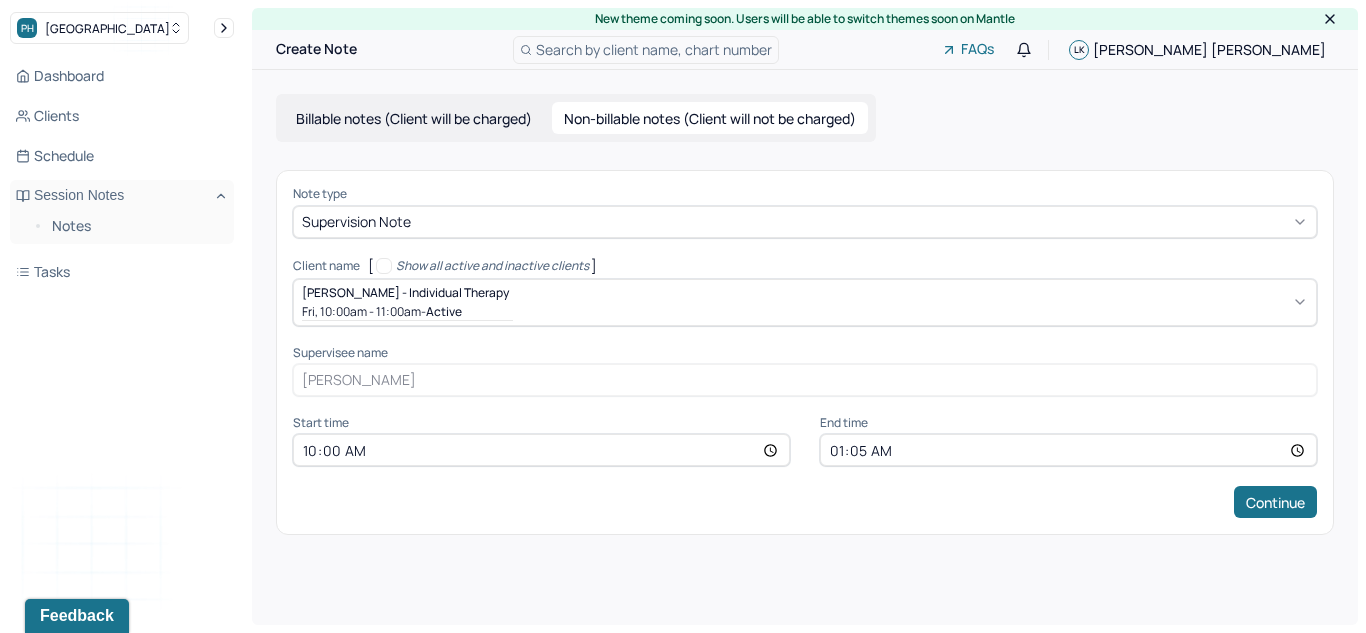type on "10:05" 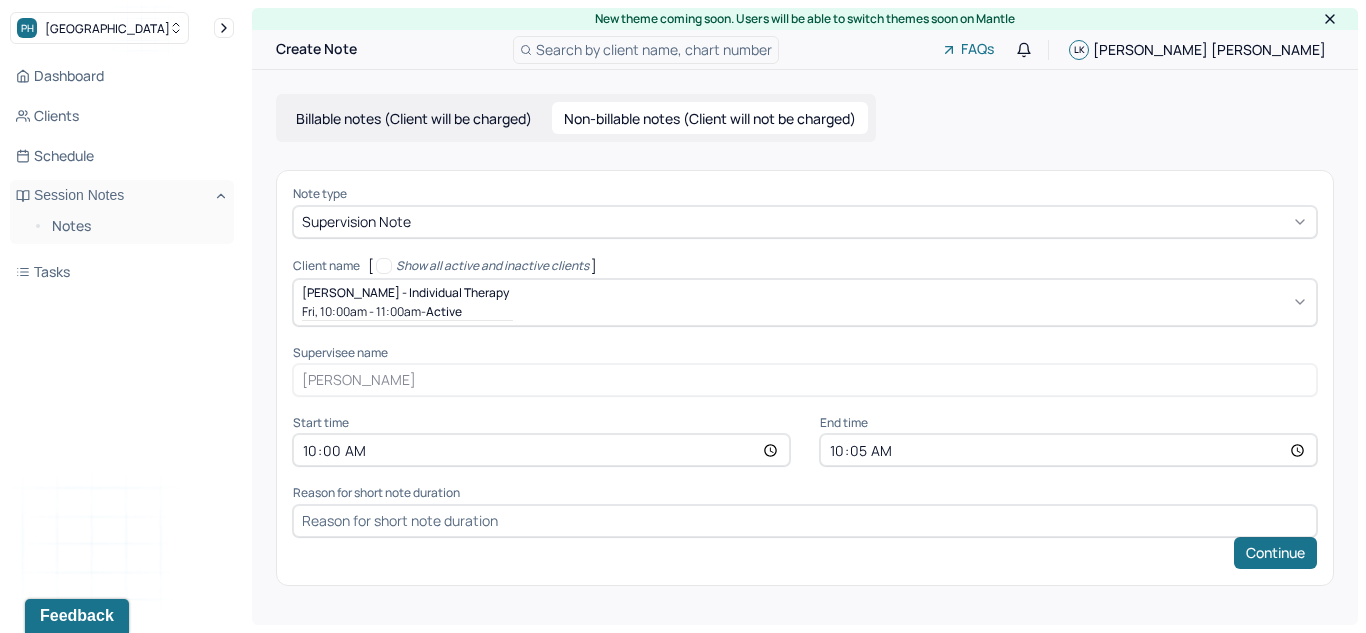 click at bounding box center (805, 521) 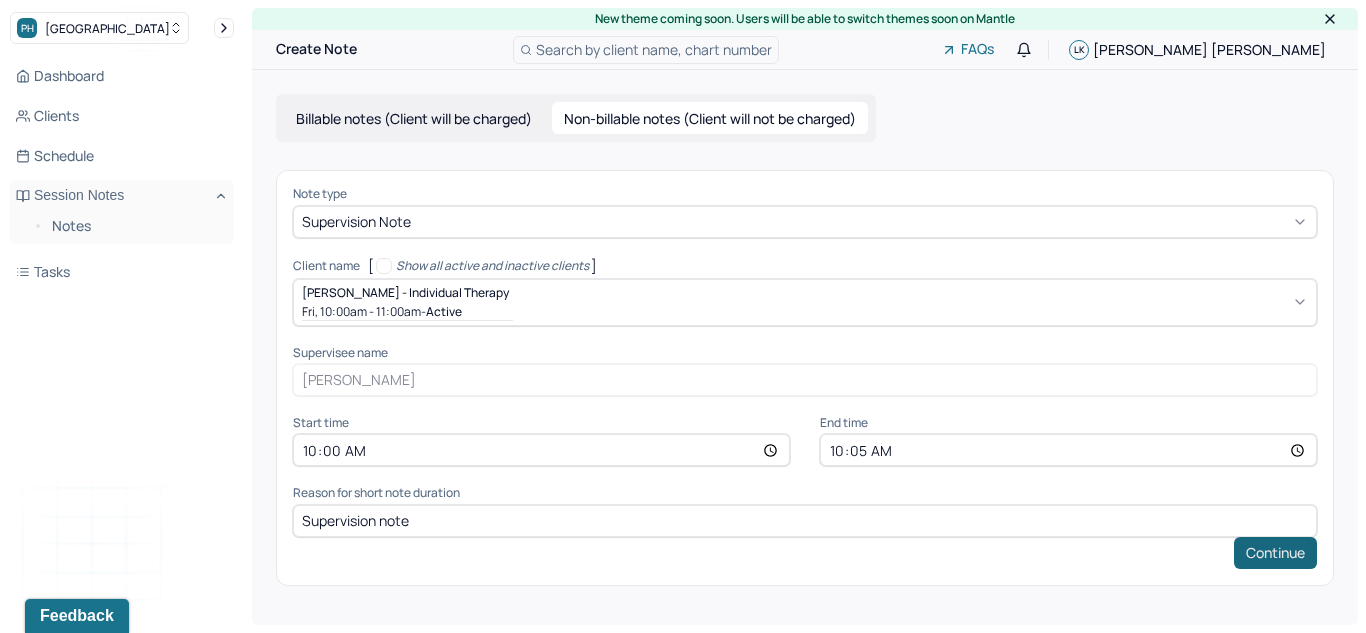 click on "Continue" at bounding box center [1275, 553] 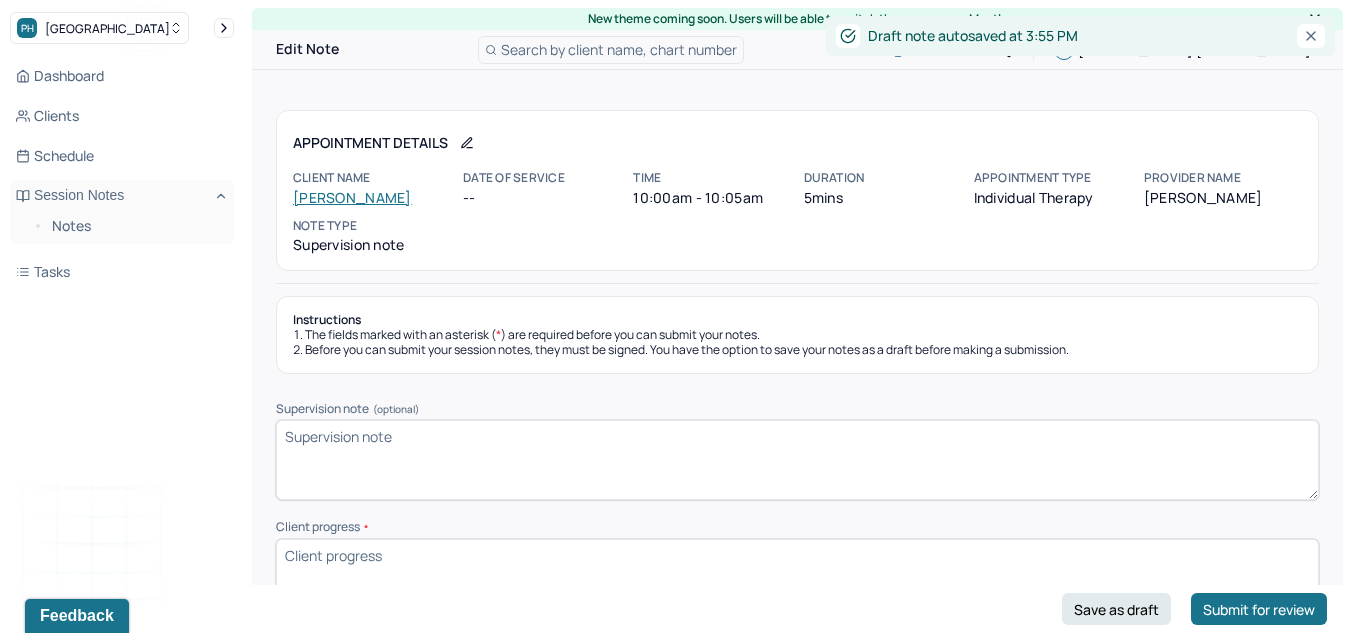 scroll, scrollTop: 5, scrollLeft: 0, axis: vertical 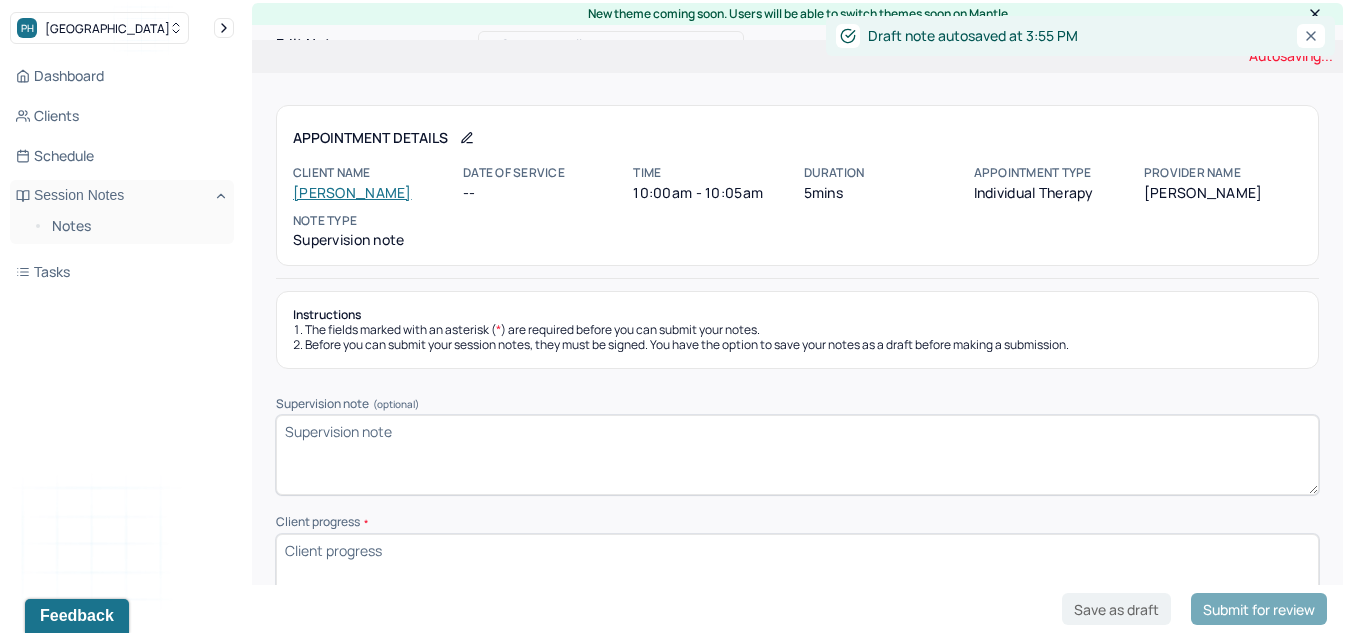 click on "Supervision note (optional)" at bounding box center (797, 455) 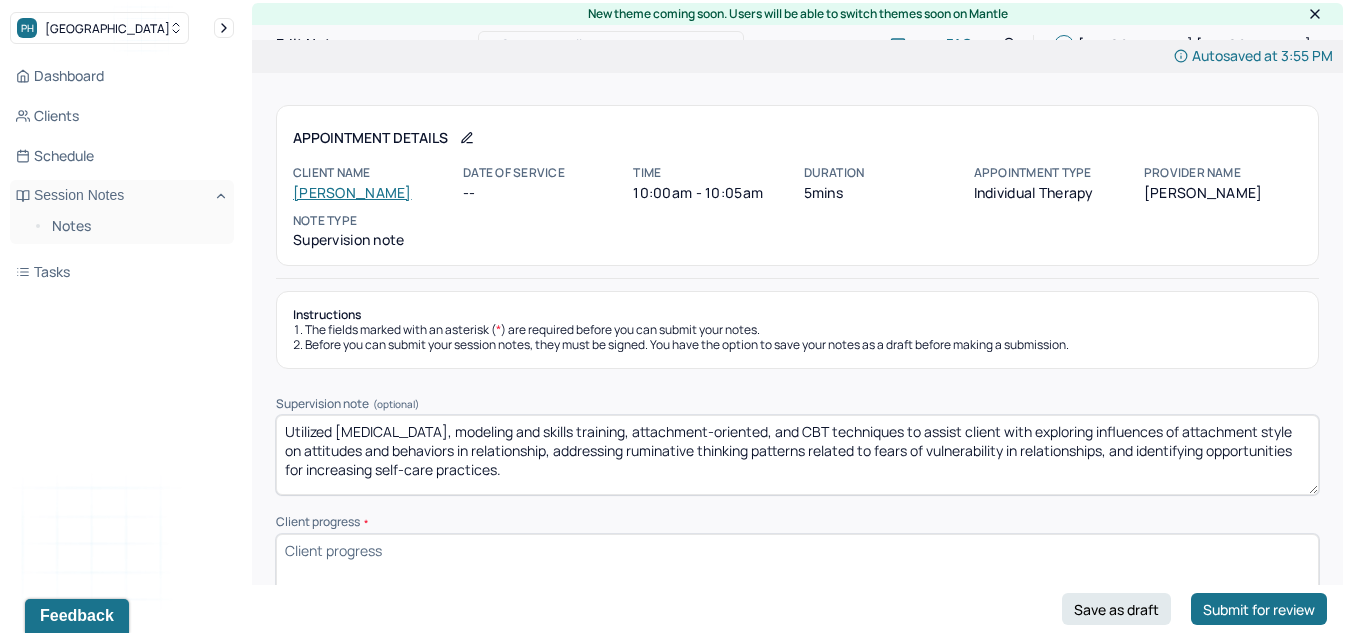 click on "Utilized psychoeducation, modeling and skills training, attachment-oriented, and CBT techniques to assist client with exploring influences of attachment style on attitudes and behaviors in relationship, addressing ruminative thinking patterns related to fears of vulnerability in relationships, and identifying opportunities for increasing self-care practices." at bounding box center [797, 455] 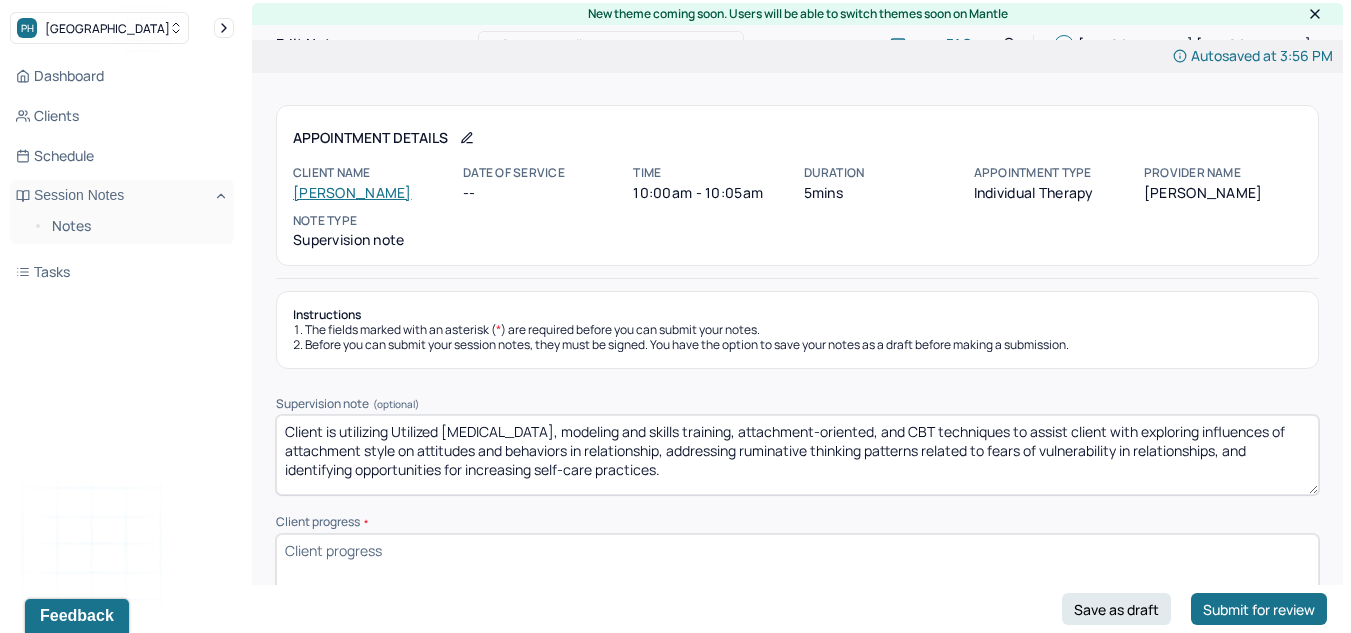 drag, startPoint x: 744, startPoint y: 435, endPoint x: 391, endPoint y: 437, distance: 353.00568 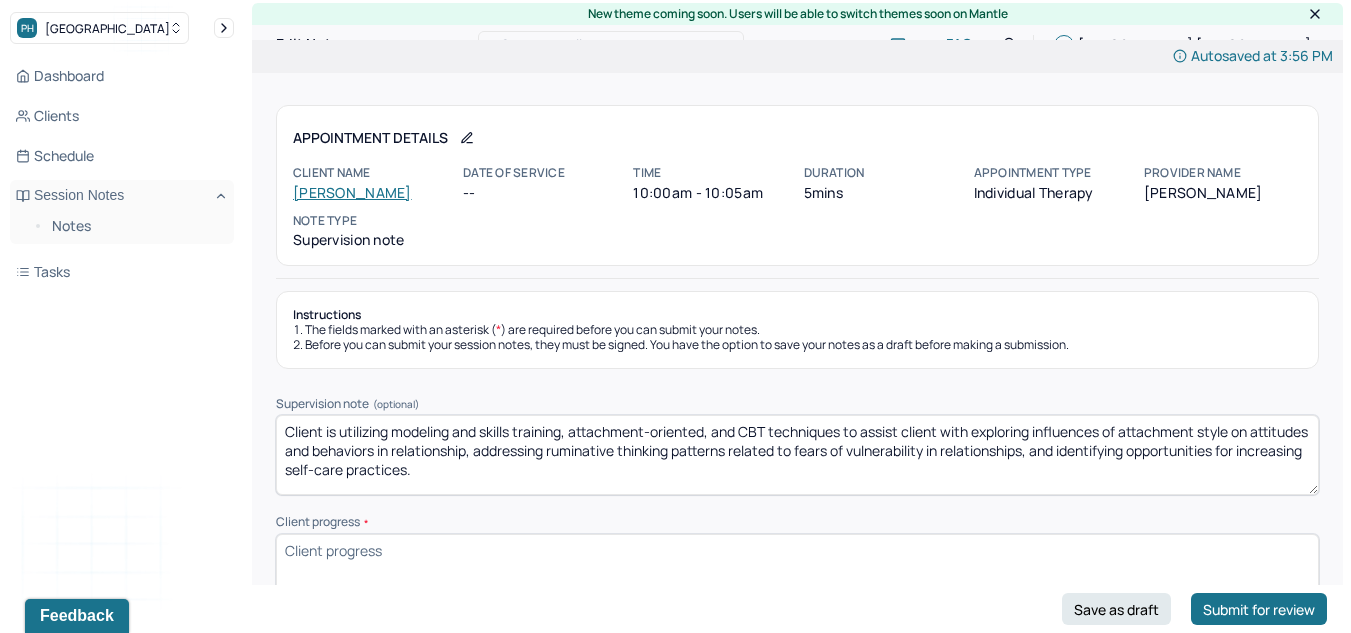 click on "Client is utilizing modeling and skills training, attachment-oriented, and CBT techniques to assist client with exploring influences of attachment style on attitudes and behaviors in relationship, addressing ruminative thinking patterns related to fears of vulnerability in relationships, and identifying opportunities for increasing self-care practices." at bounding box center [797, 455] 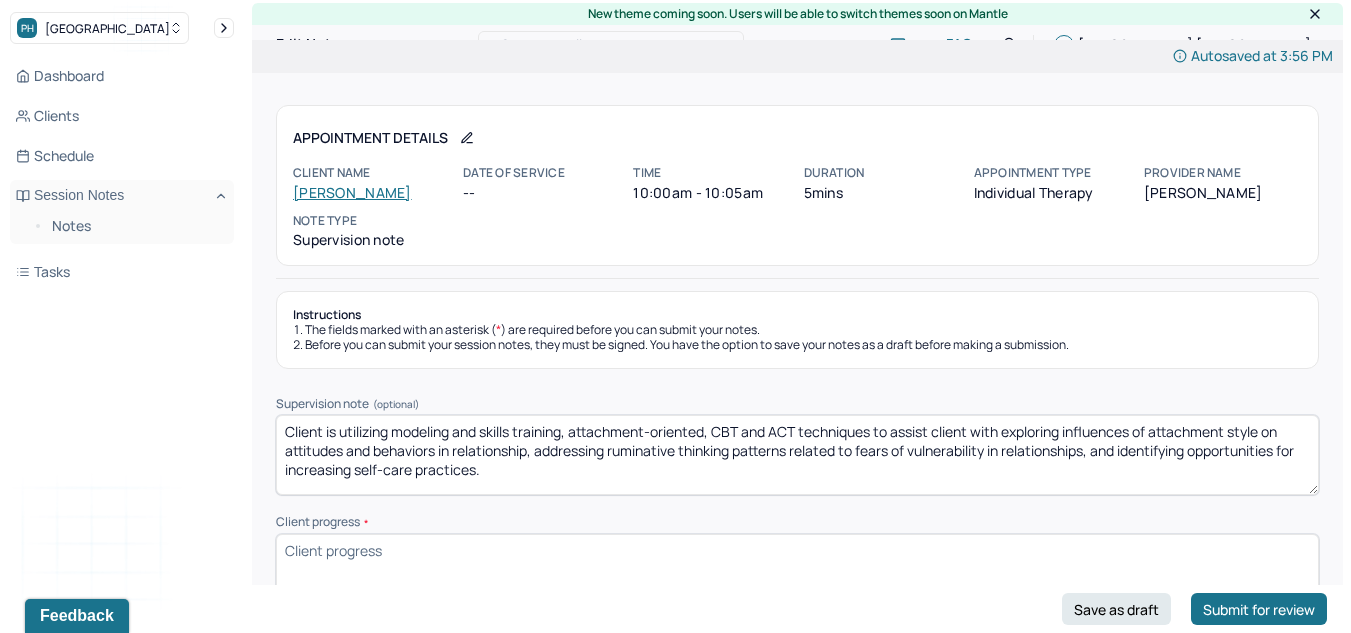 click on "Client is utilizing modeling and skills training, attachment-oriented, CBT and ACT techniques to assist client with exploring influences of attachment style on attitudes and behaviors in relationship, addressing ruminative thinking patterns related to fears of vulnerability in relationships, and identifying opportunities for increasing self-care practices." at bounding box center [797, 455] 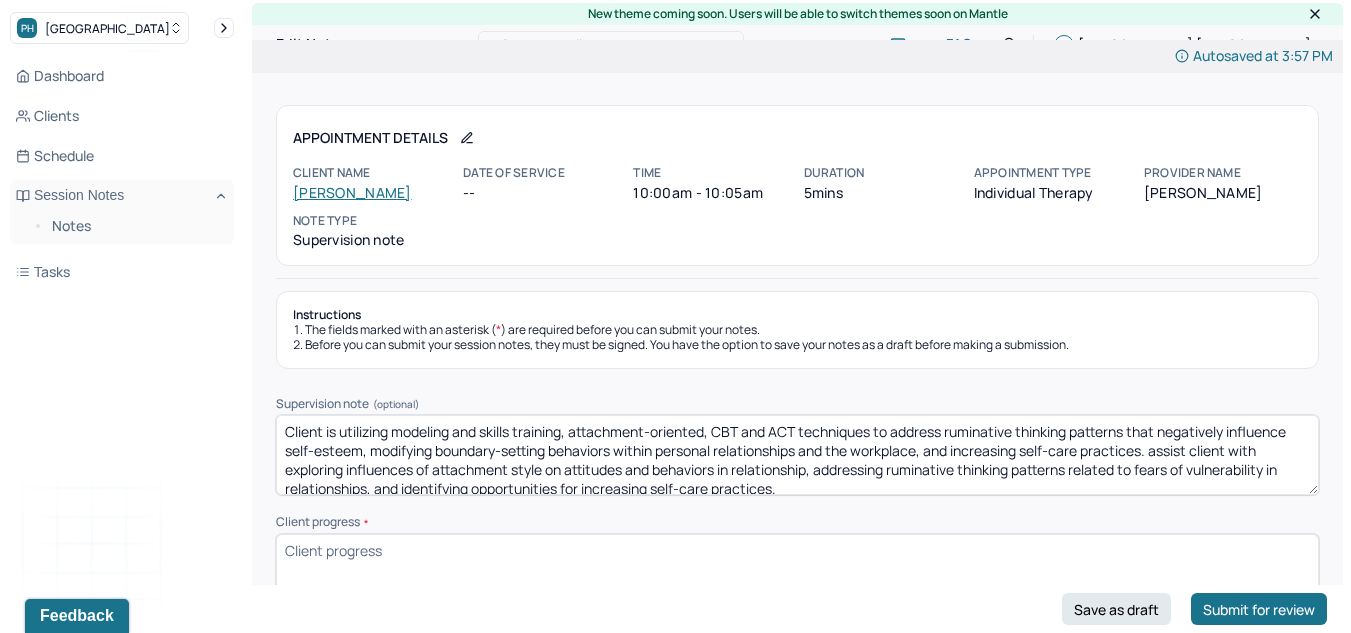 scroll, scrollTop: 10, scrollLeft: 0, axis: vertical 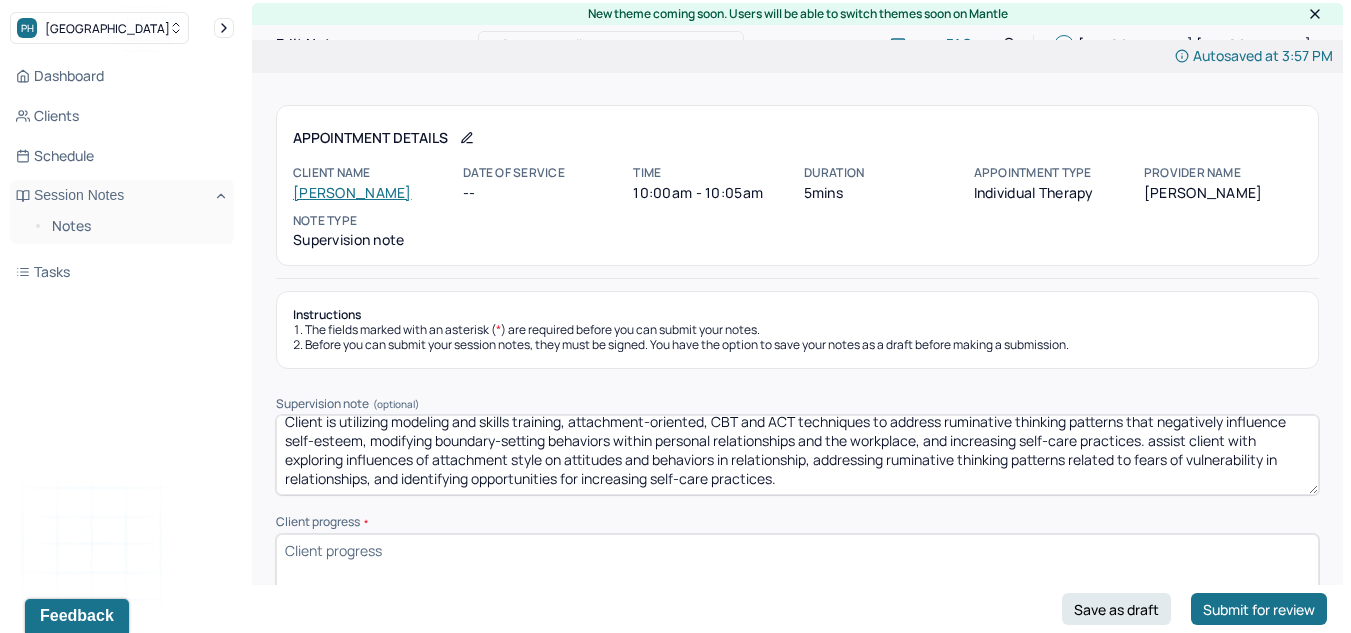 drag, startPoint x: 1159, startPoint y: 456, endPoint x: 1161, endPoint y: 494, distance: 38.052597 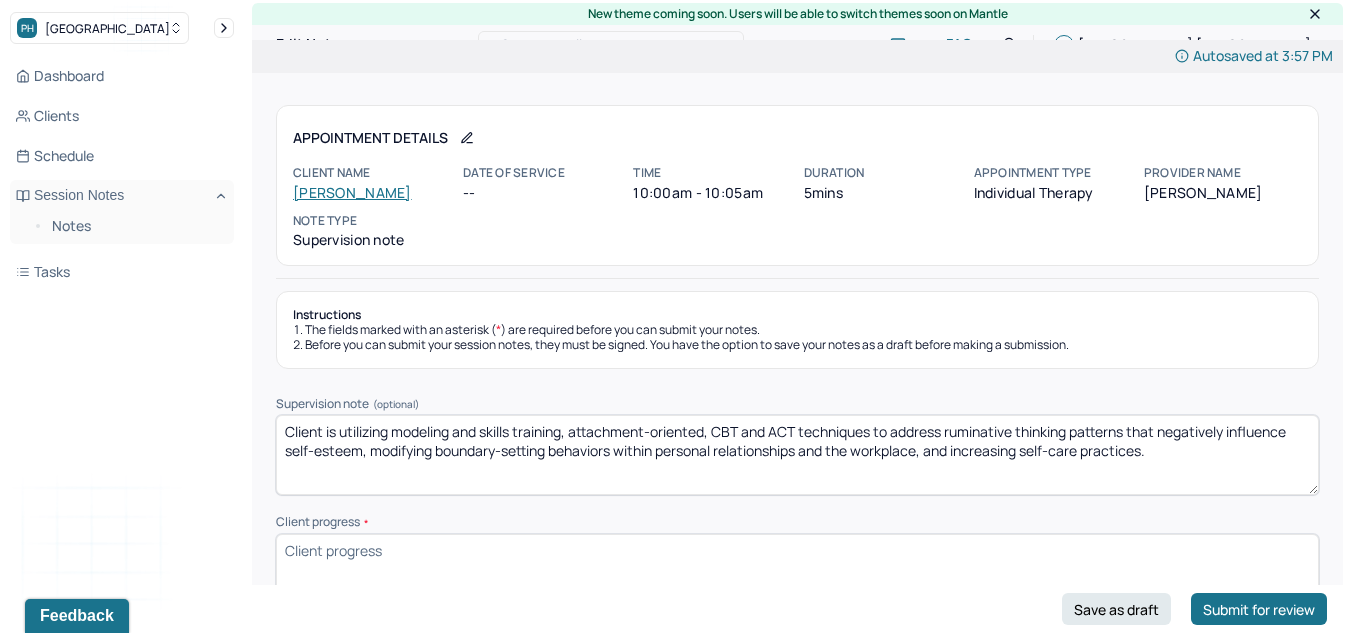 scroll, scrollTop: 0, scrollLeft: 0, axis: both 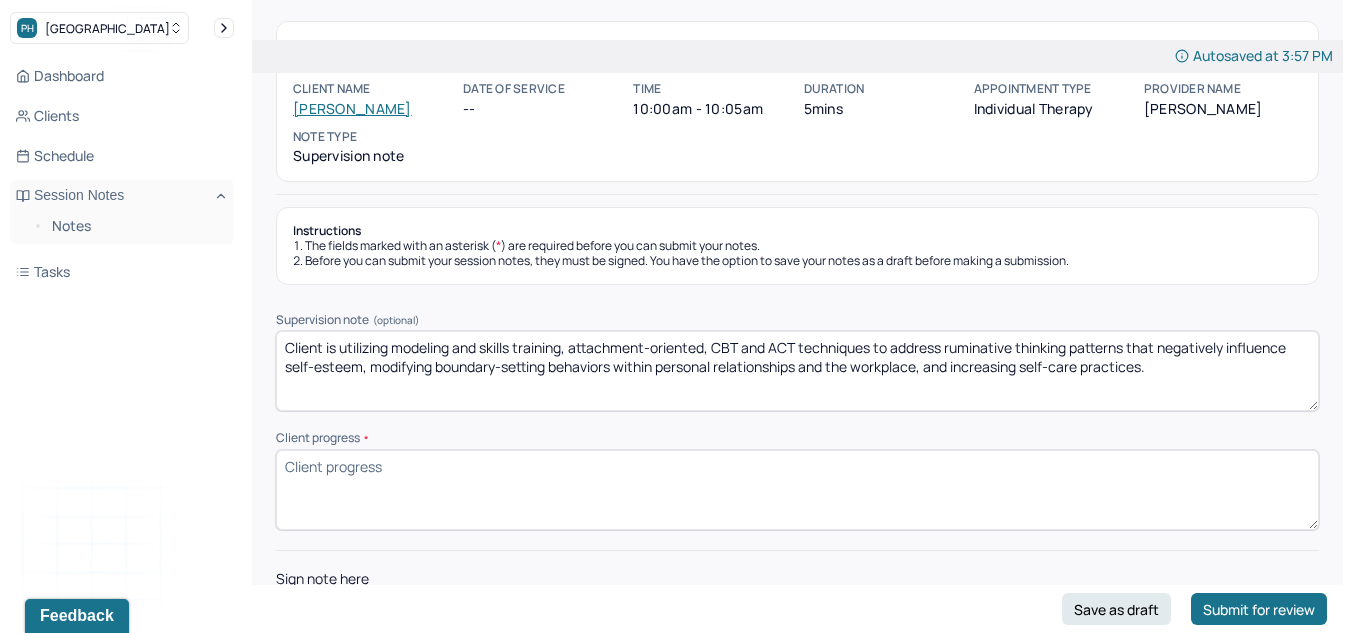 type on "Client is utilizing modeling and skills training, attachment-oriented, CBT and ACT techniques to address ruminative thinking patterns that negatively influence self-esteem, modifying boundary-setting behaviors within personal relationships and the workplace, and increasing self-care practices." 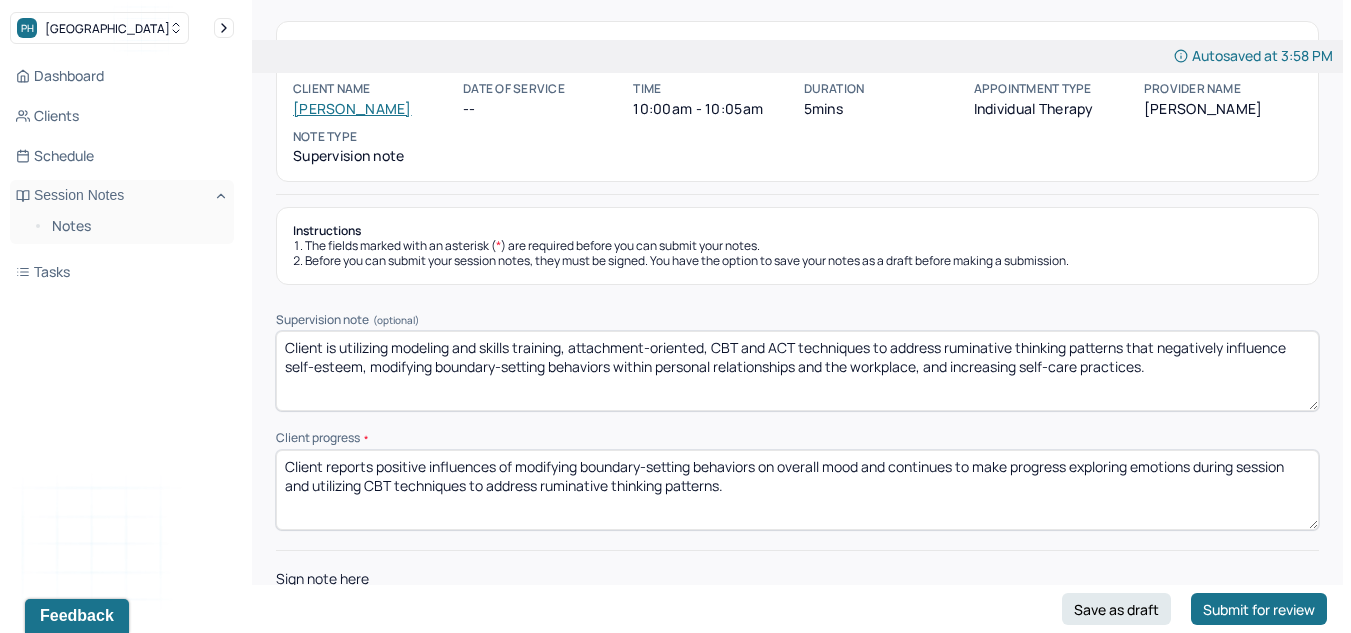 type on "Client reports positive influences of modifying boundary-setting behaviors on overall mood and continues to make progress exploring emotions during session and utilizing CBT techniques to address ruminative thinking patterns." 